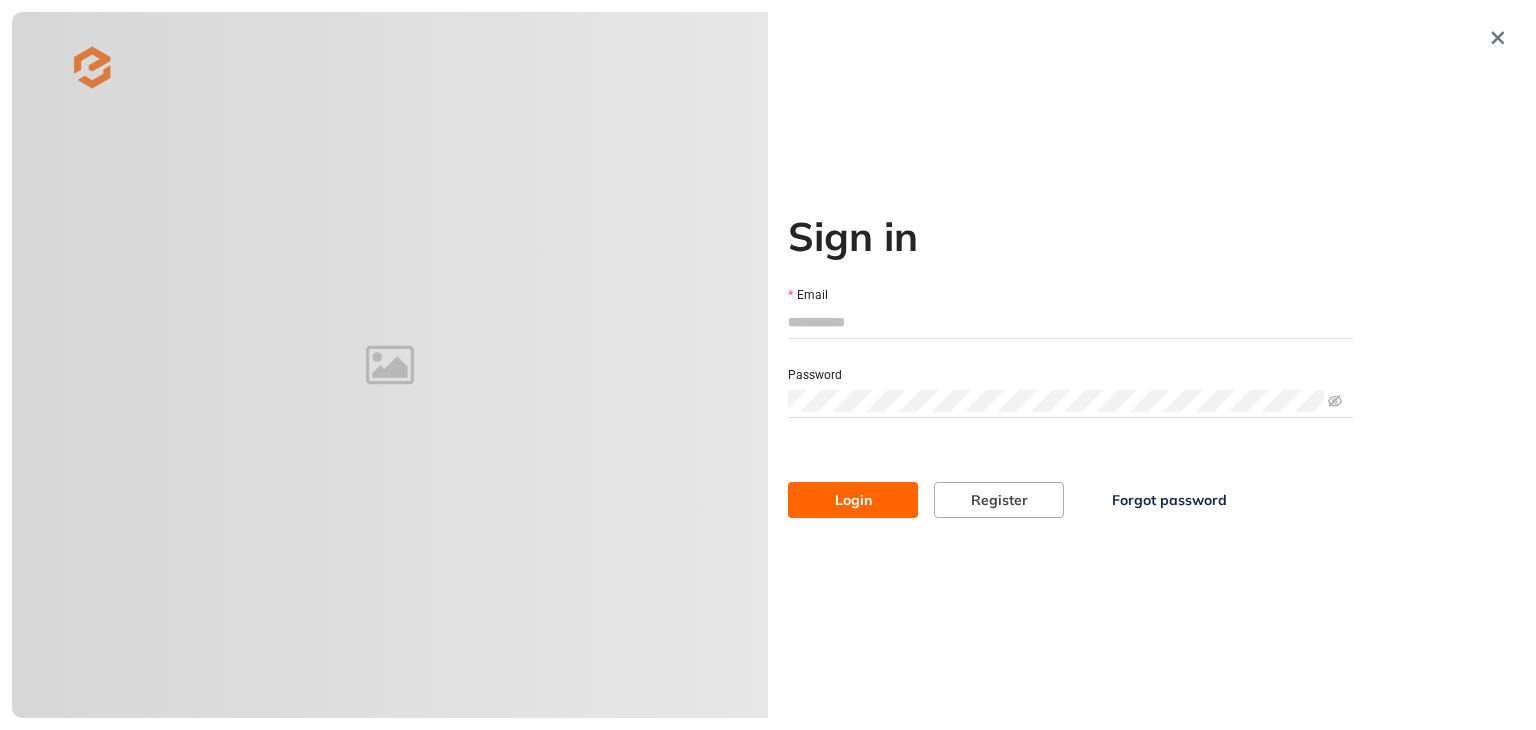 scroll, scrollTop: 0, scrollLeft: 0, axis: both 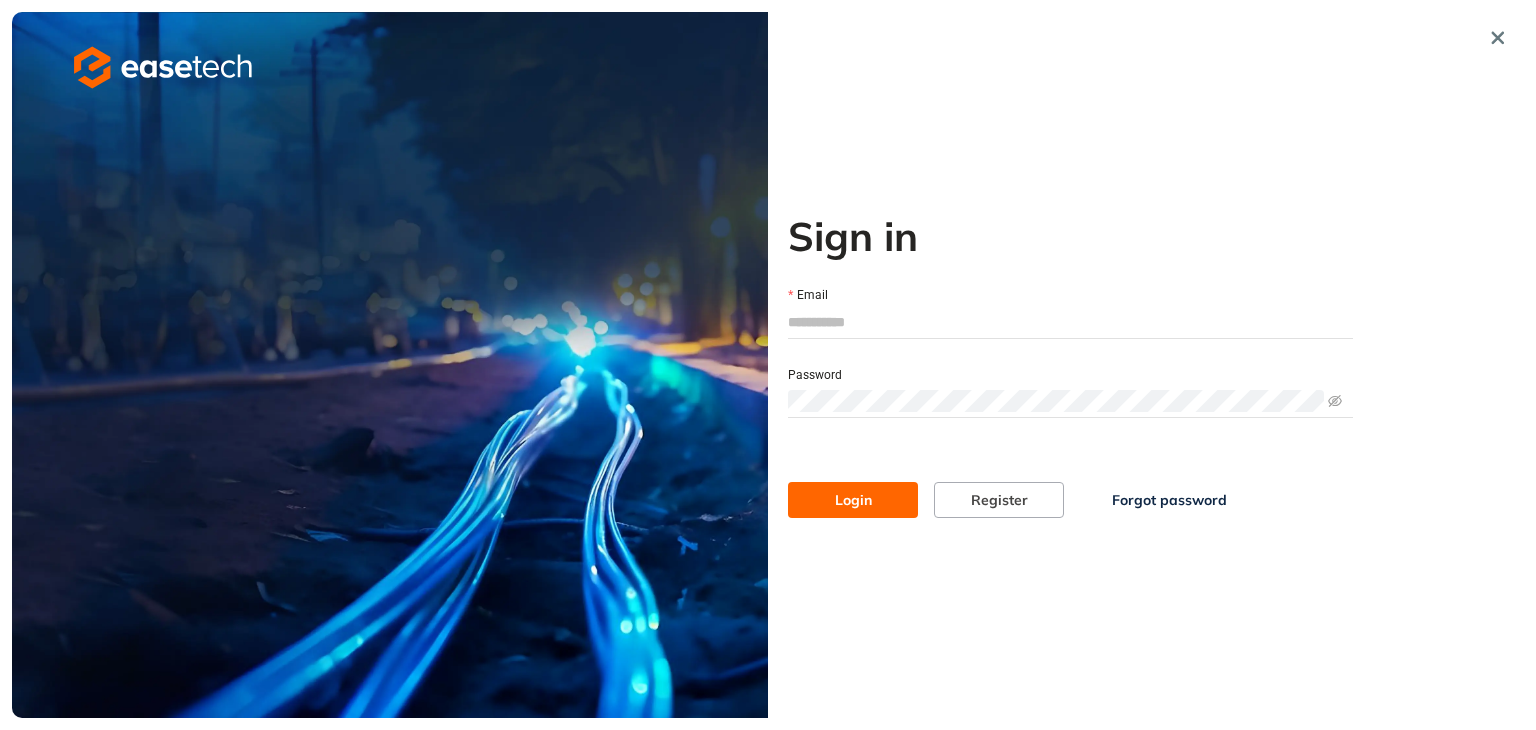type on "**********" 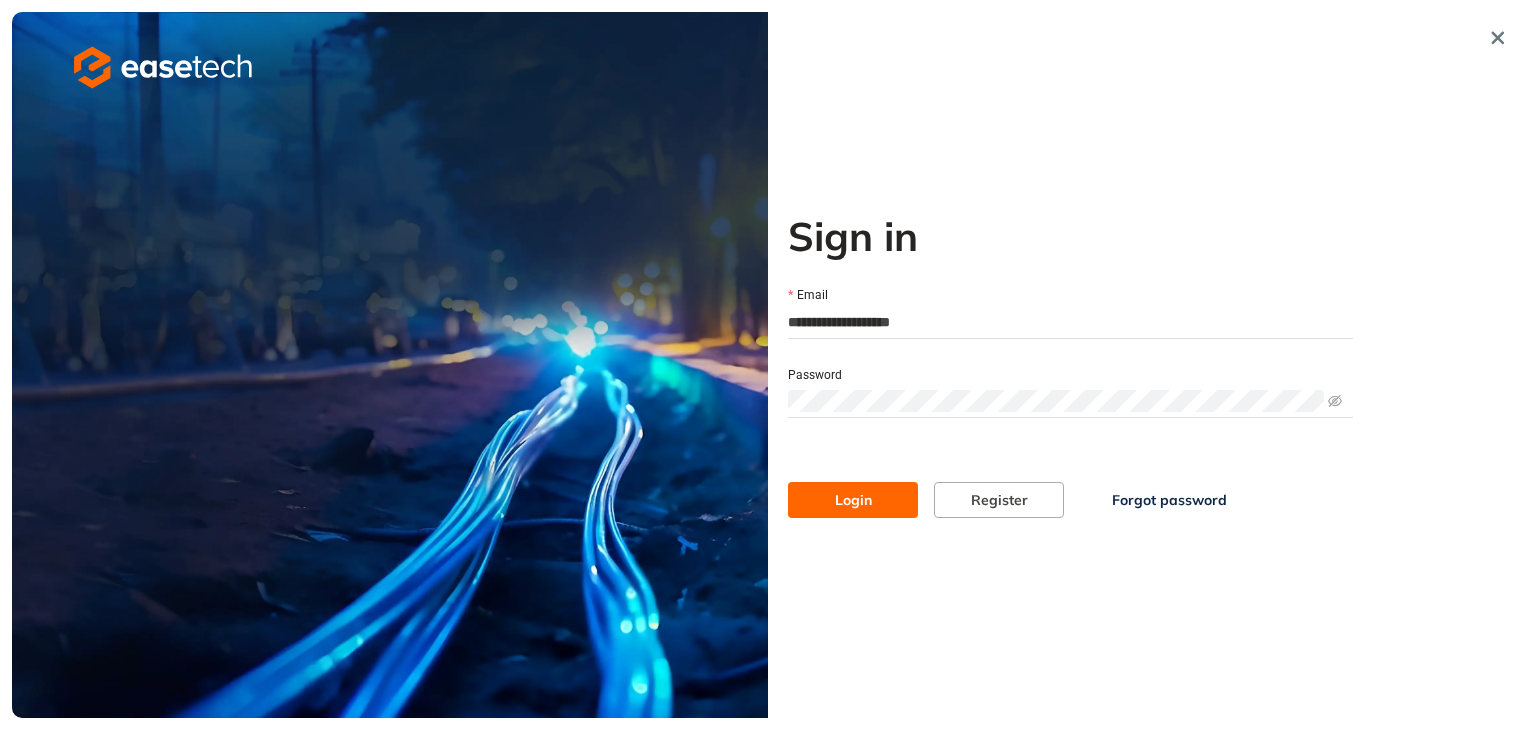 click on "Login" at bounding box center [853, 500] 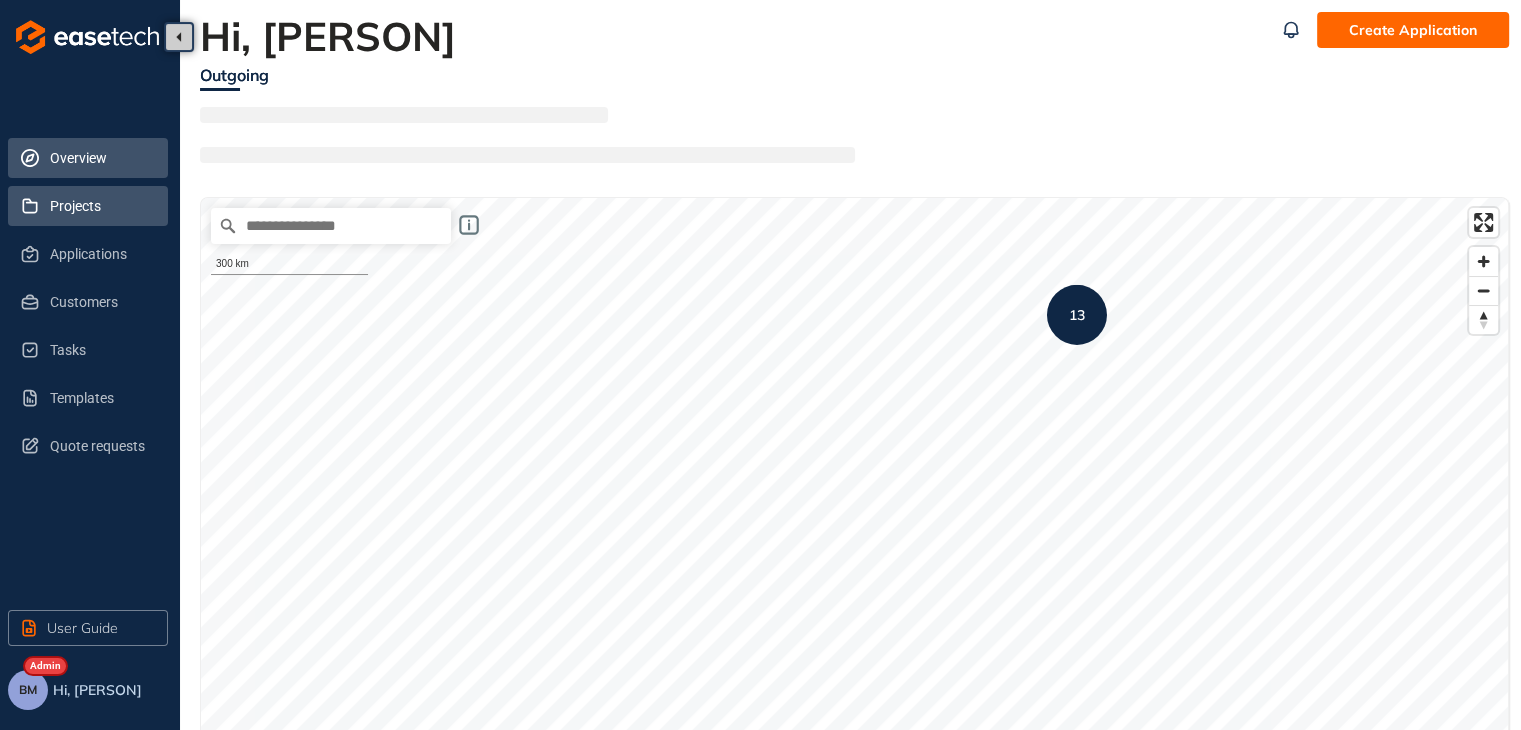 click on "Projects" at bounding box center (101, 206) 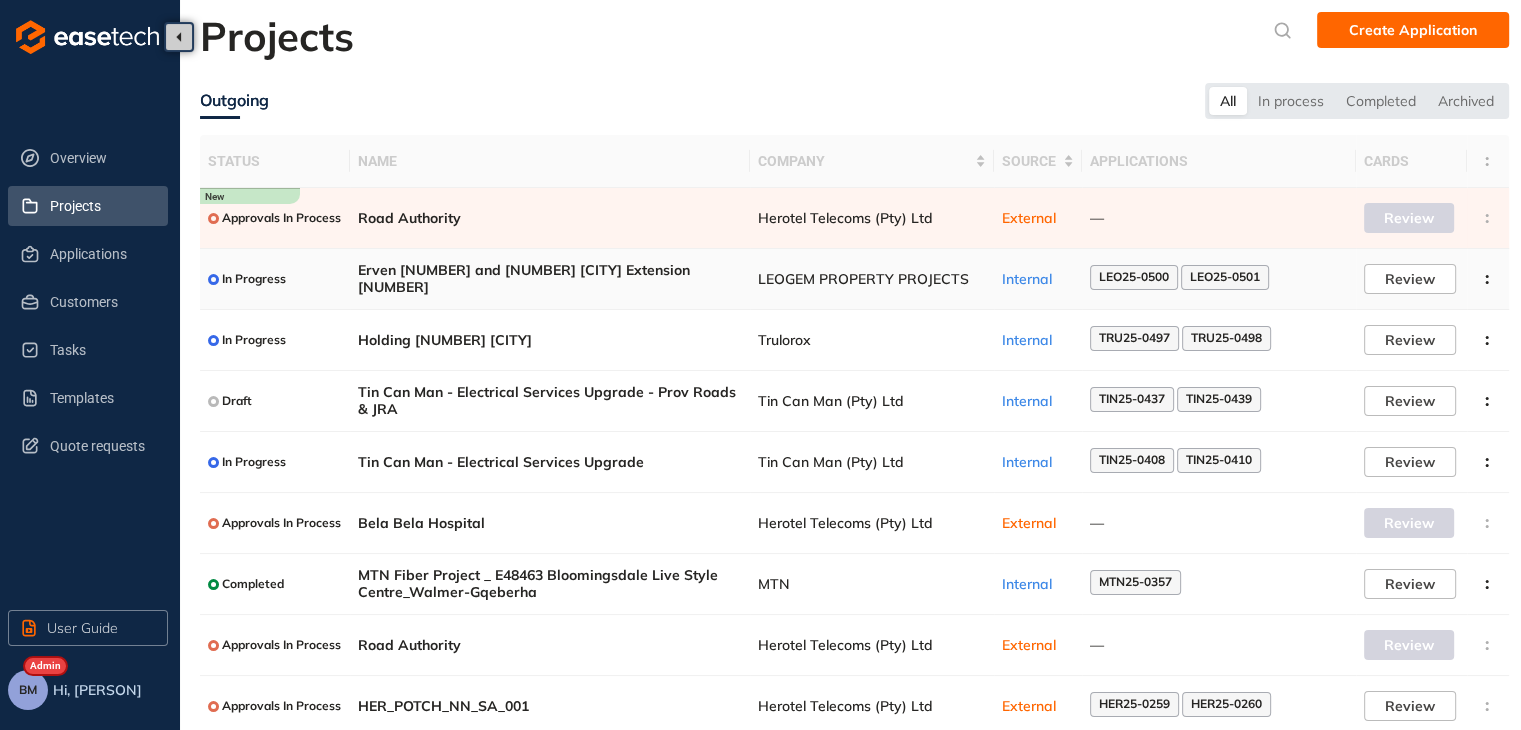 click on "LEOGEM PROPERTY PROJECTS" at bounding box center [872, 279] 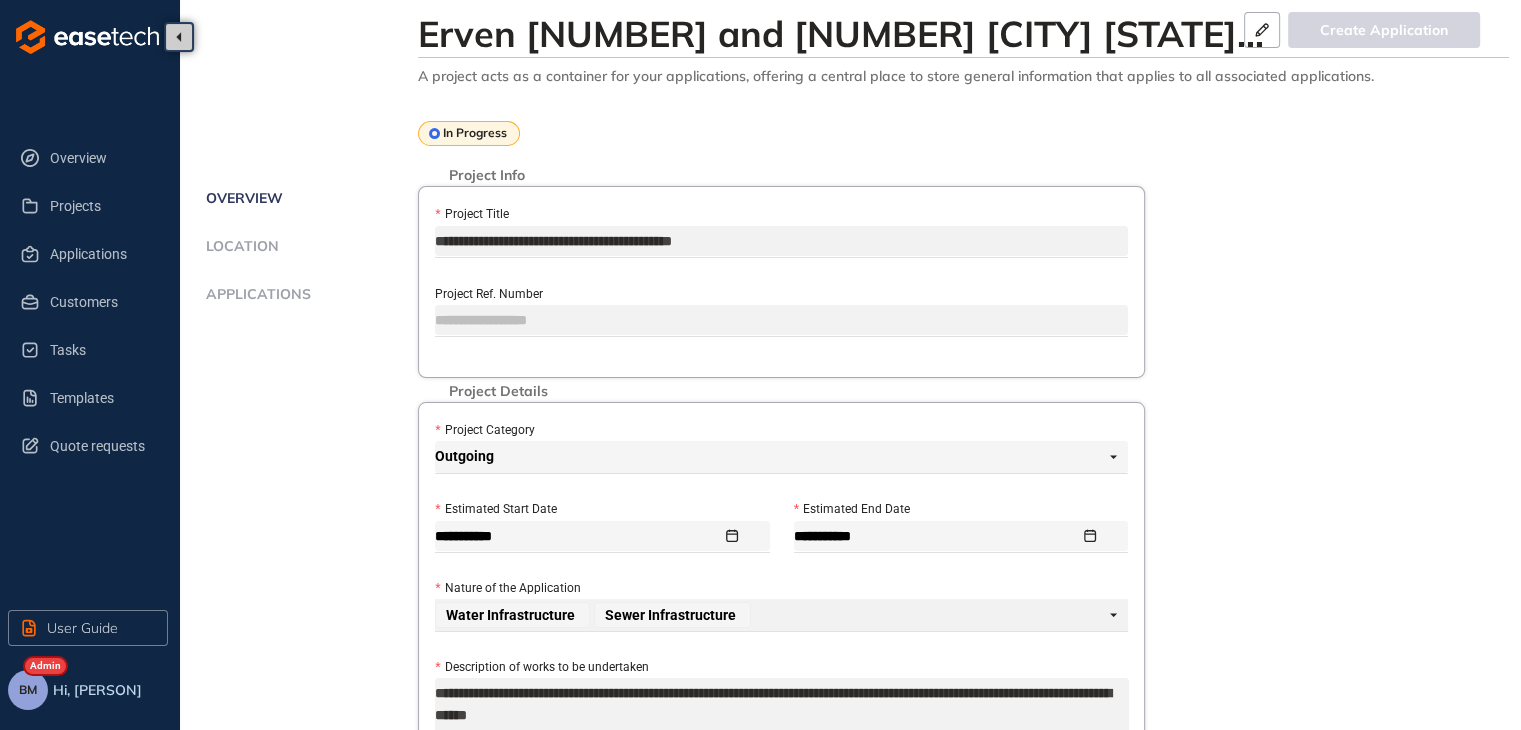 click on "Applications" at bounding box center (255, 294) 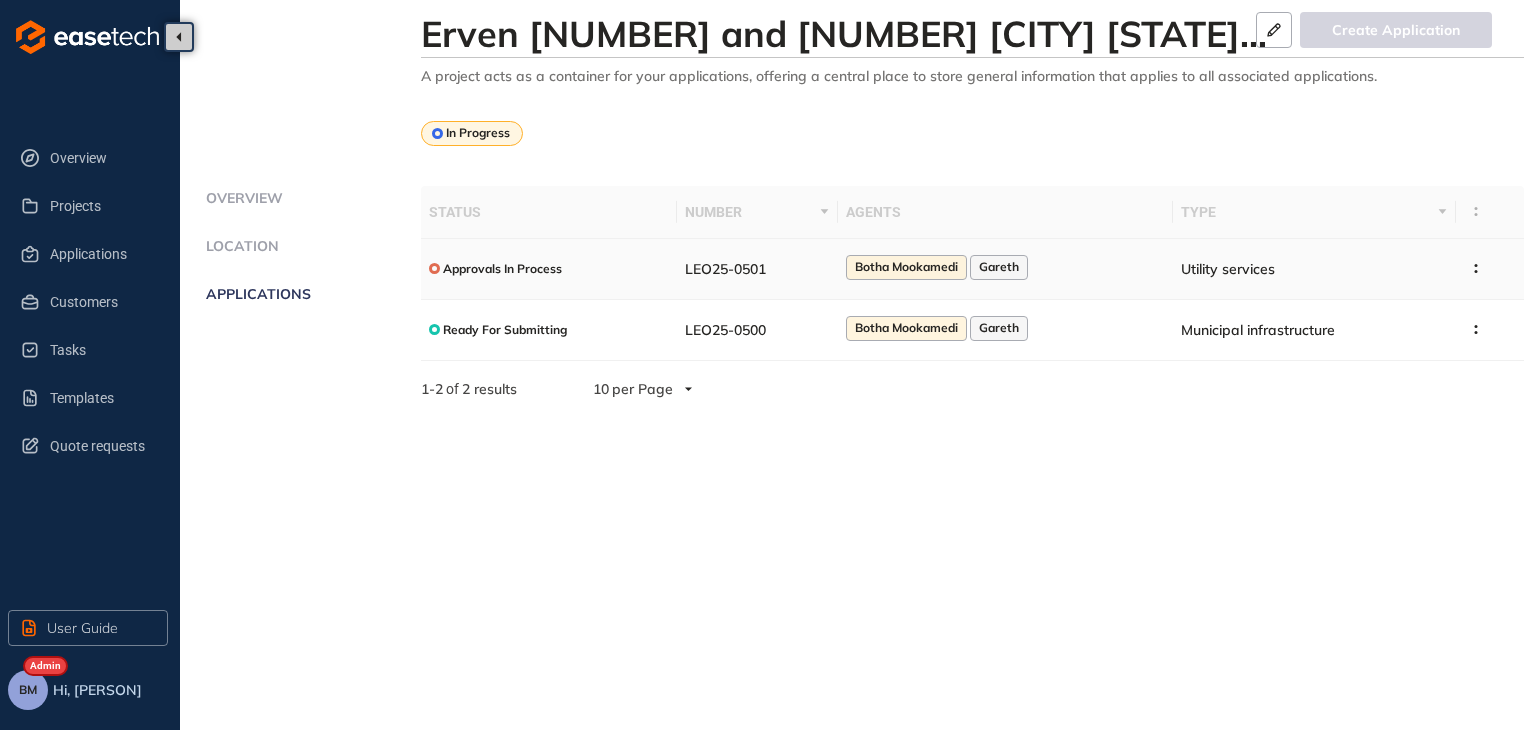 click on "Botha Mookamedi" at bounding box center (906, 267) 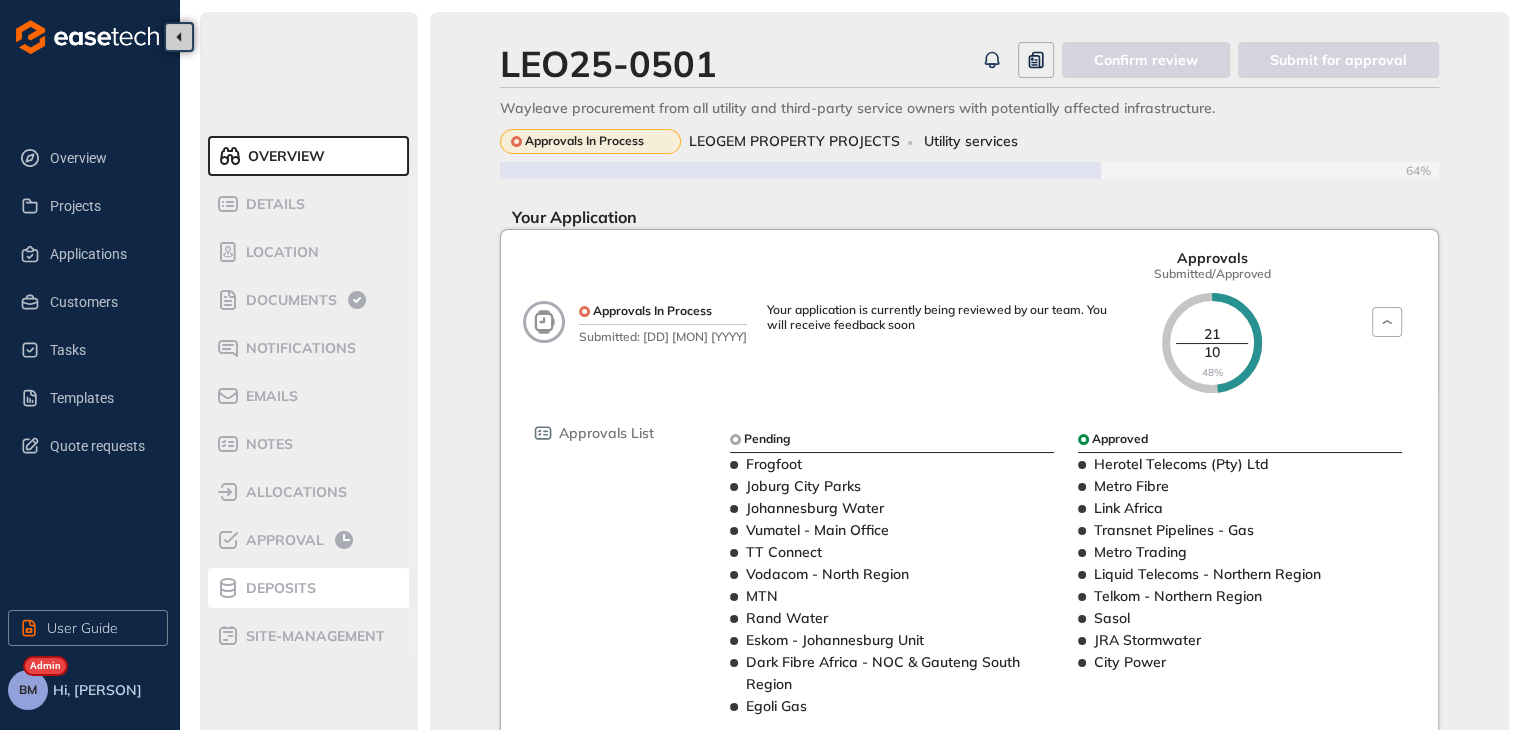 click on "Deposits" at bounding box center [278, 588] 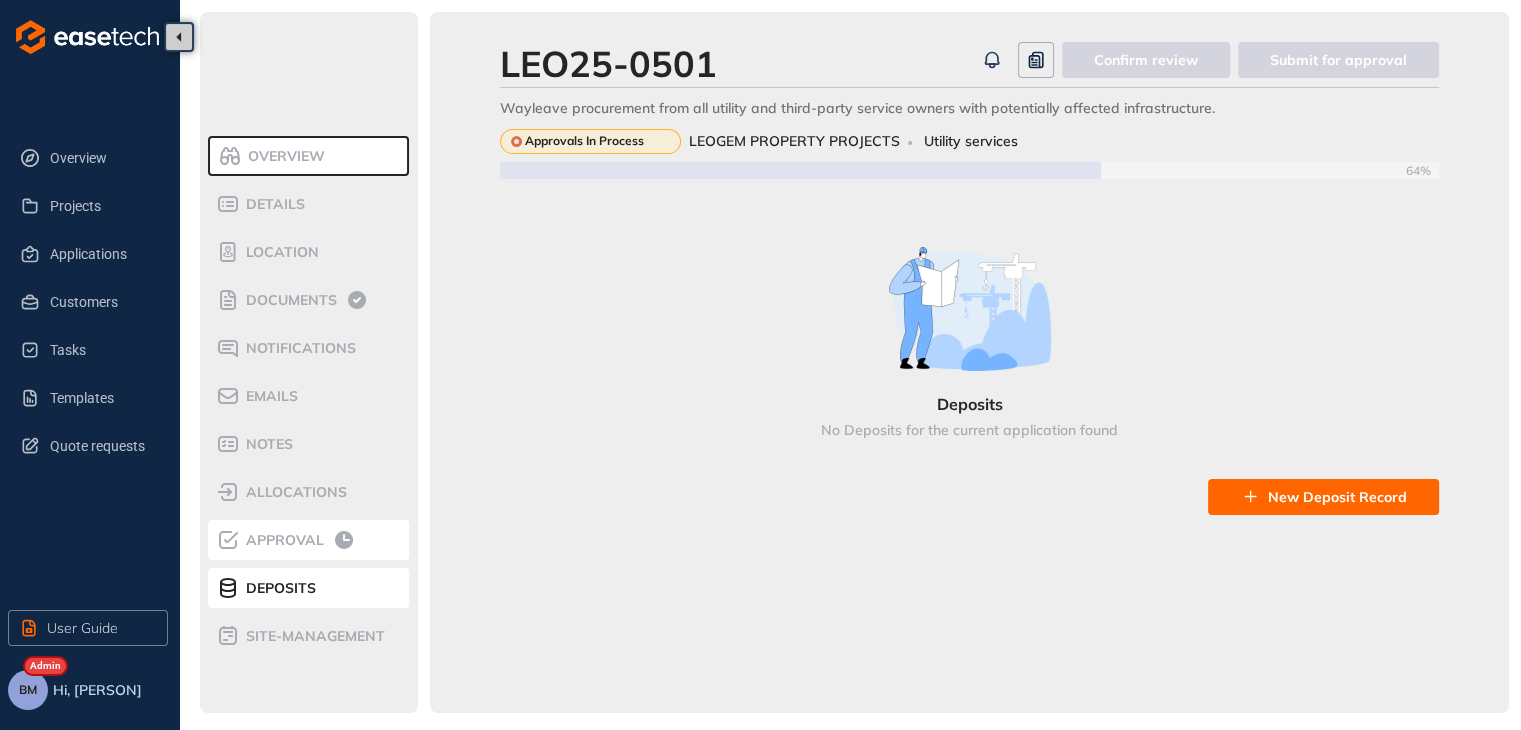 click on "Approval" at bounding box center (282, 540) 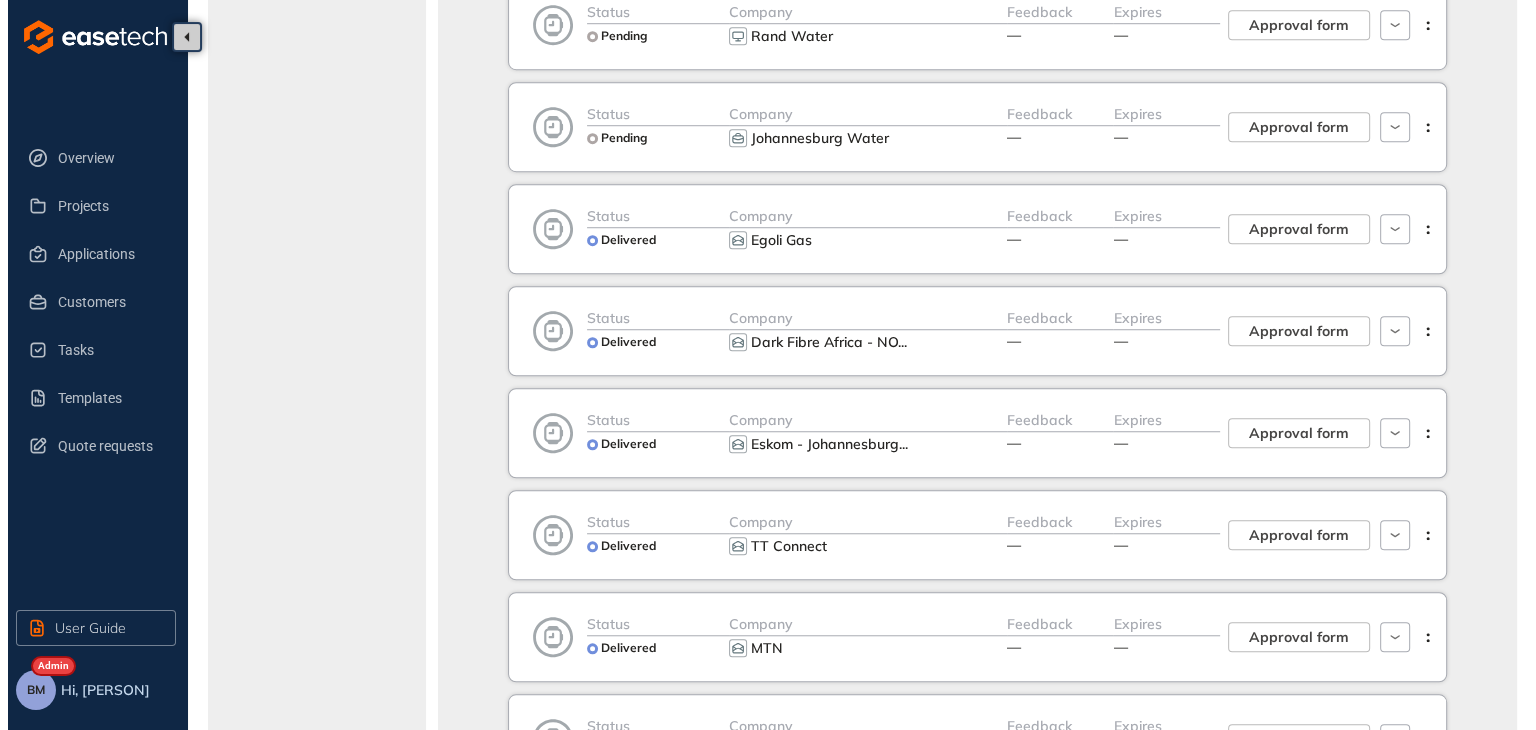 scroll, scrollTop: 1500, scrollLeft: 0, axis: vertical 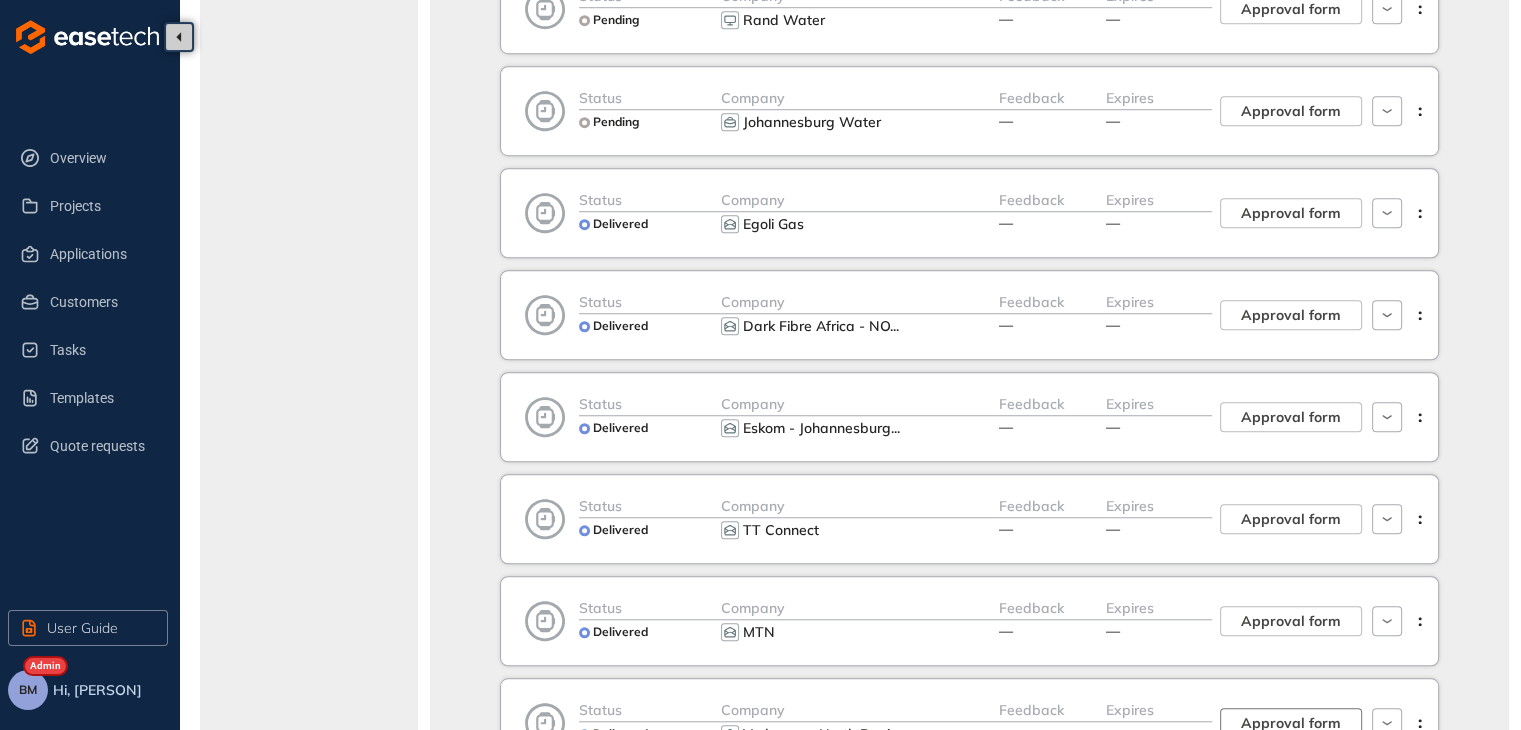 click on "Approval form" at bounding box center [1291, 723] 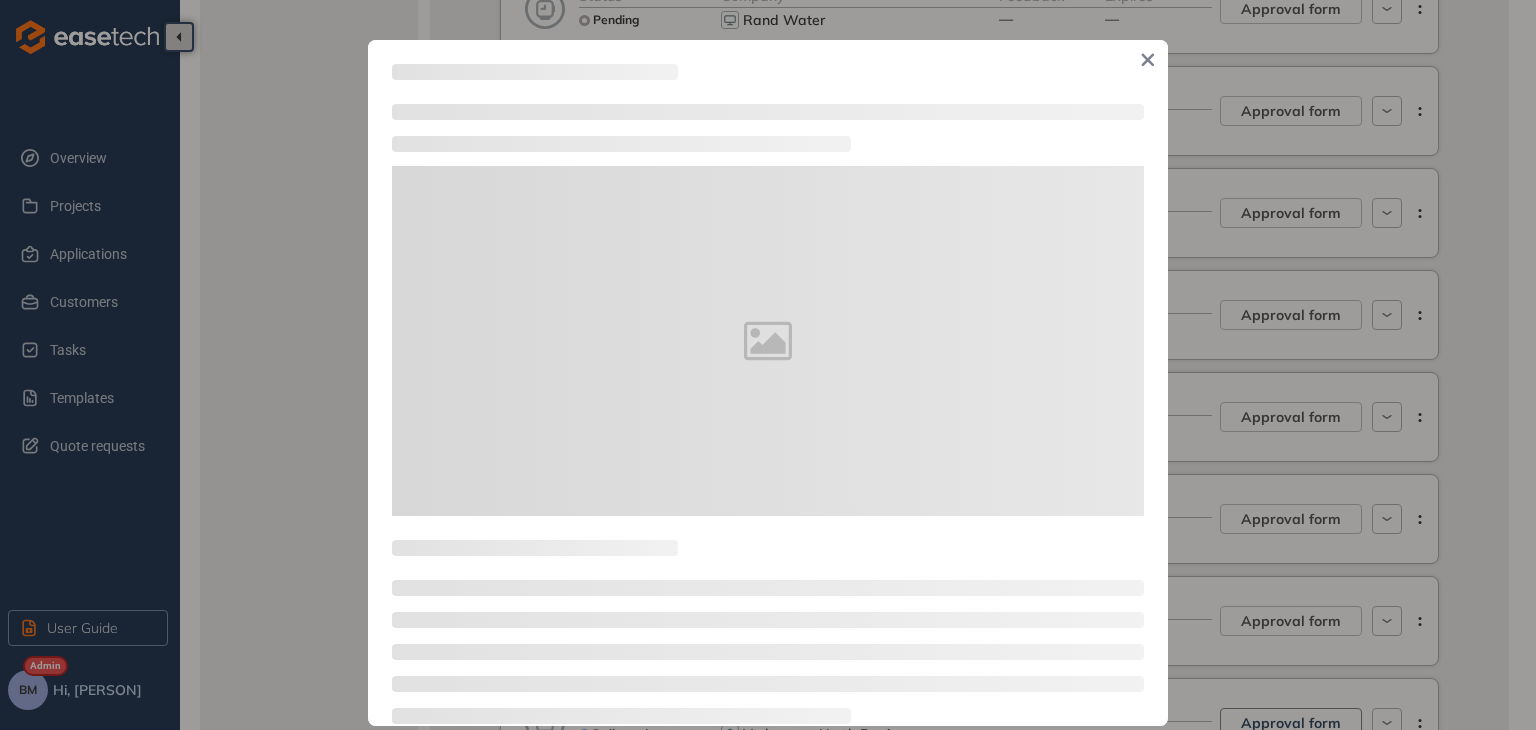 type on "**********" 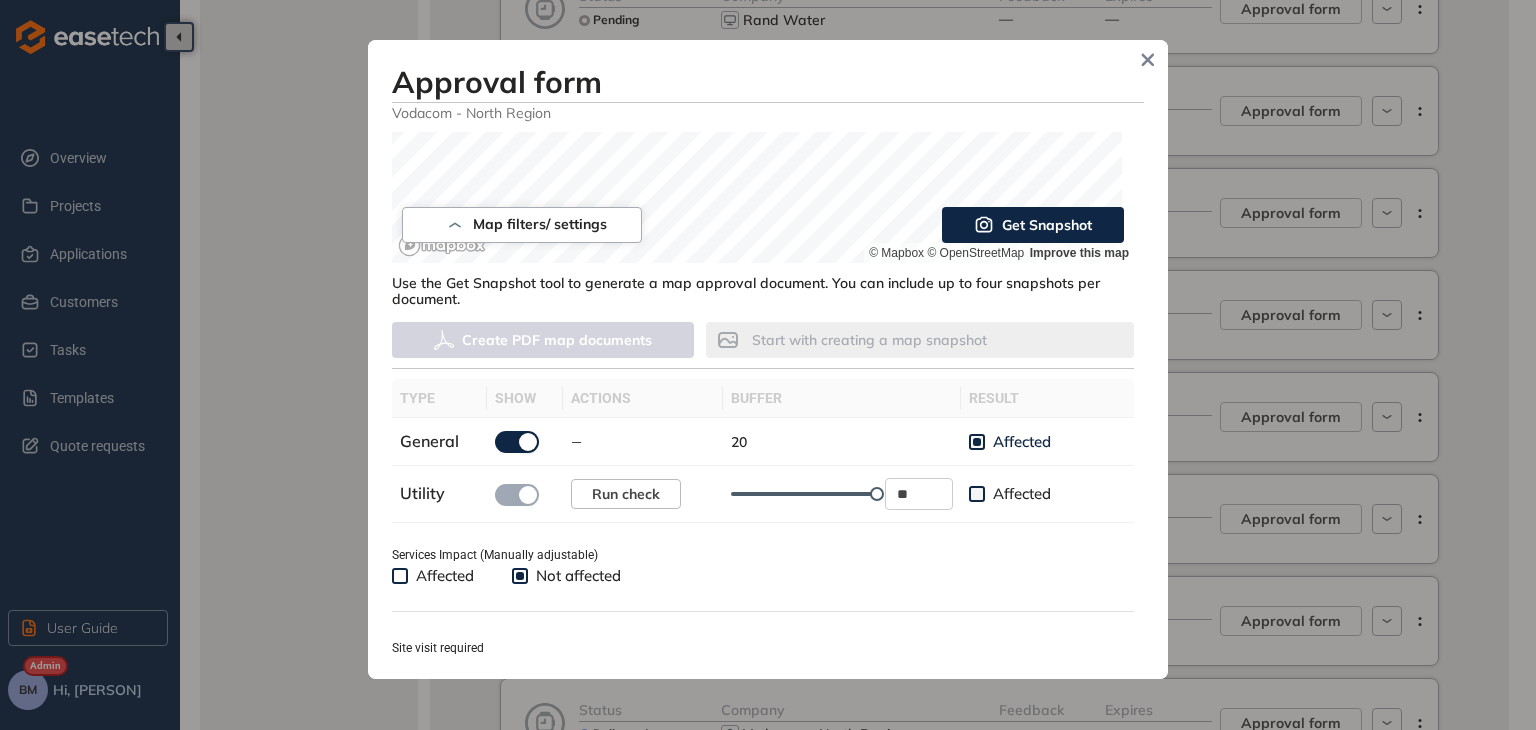 scroll, scrollTop: 600, scrollLeft: 0, axis: vertical 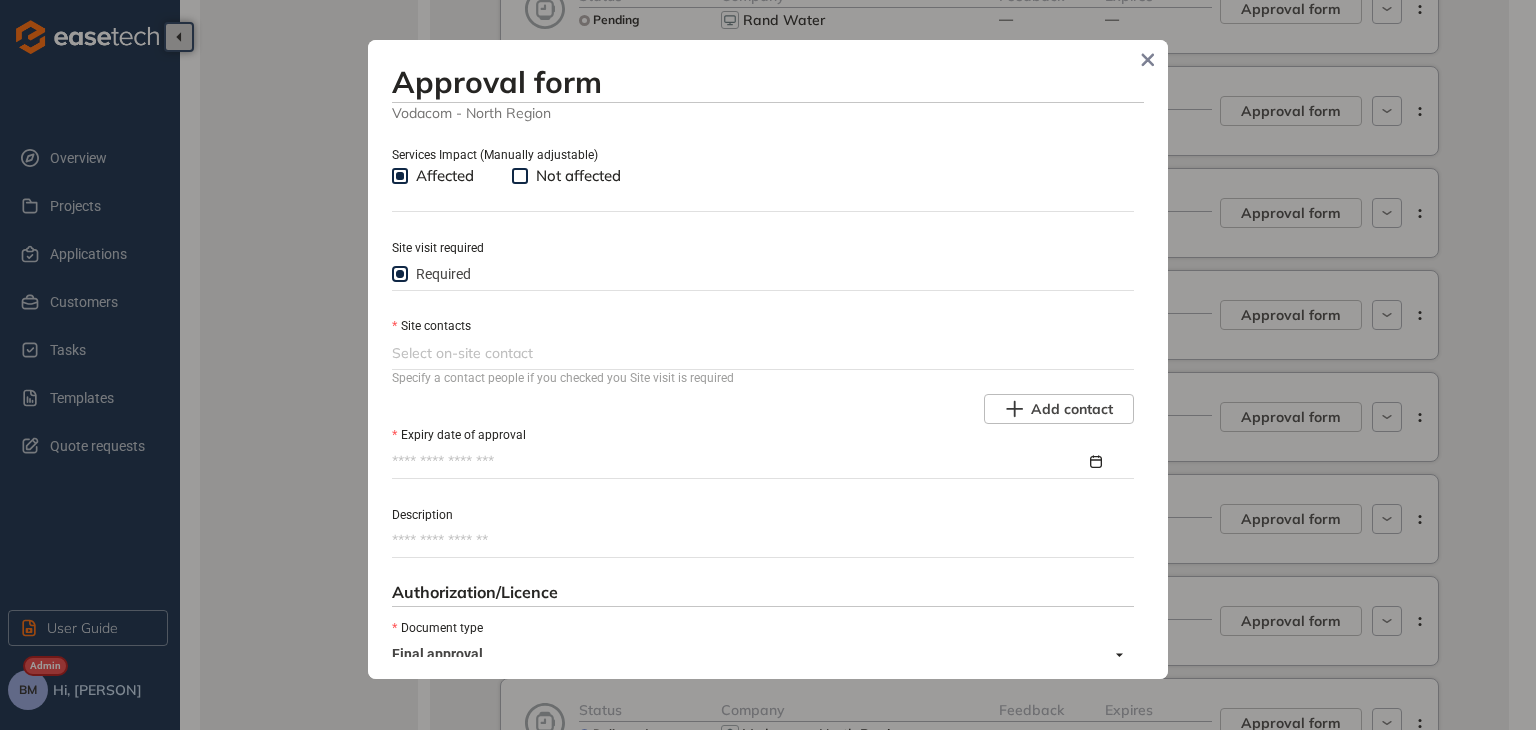 click at bounding box center [761, 353] 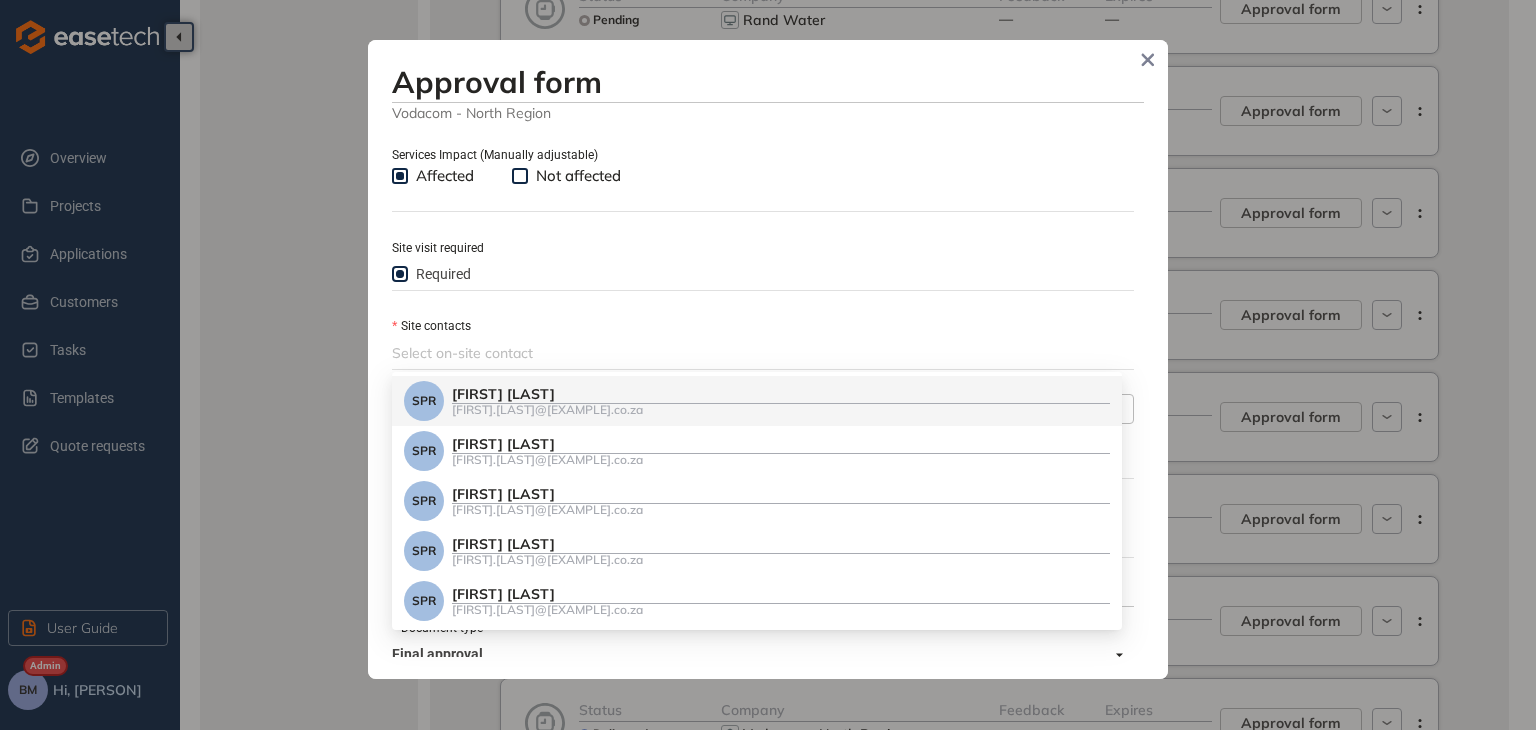 click on "[FIRST] [LAST]" at bounding box center (781, 394) 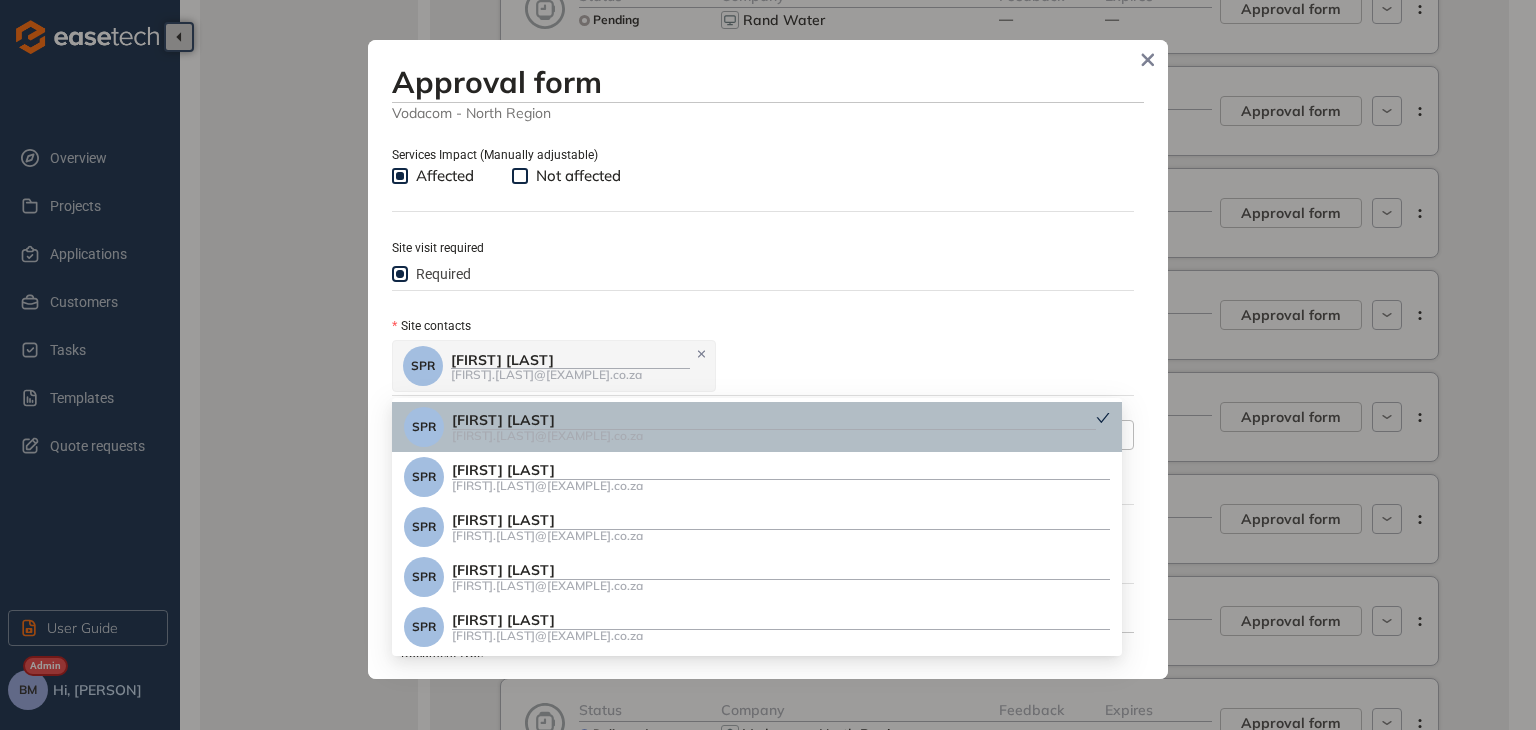 click on "[INITIALS] [FIRST] [LAST] [FIRST].[LAST]@[EXAMPLE].co.za" at bounding box center (761, 366) 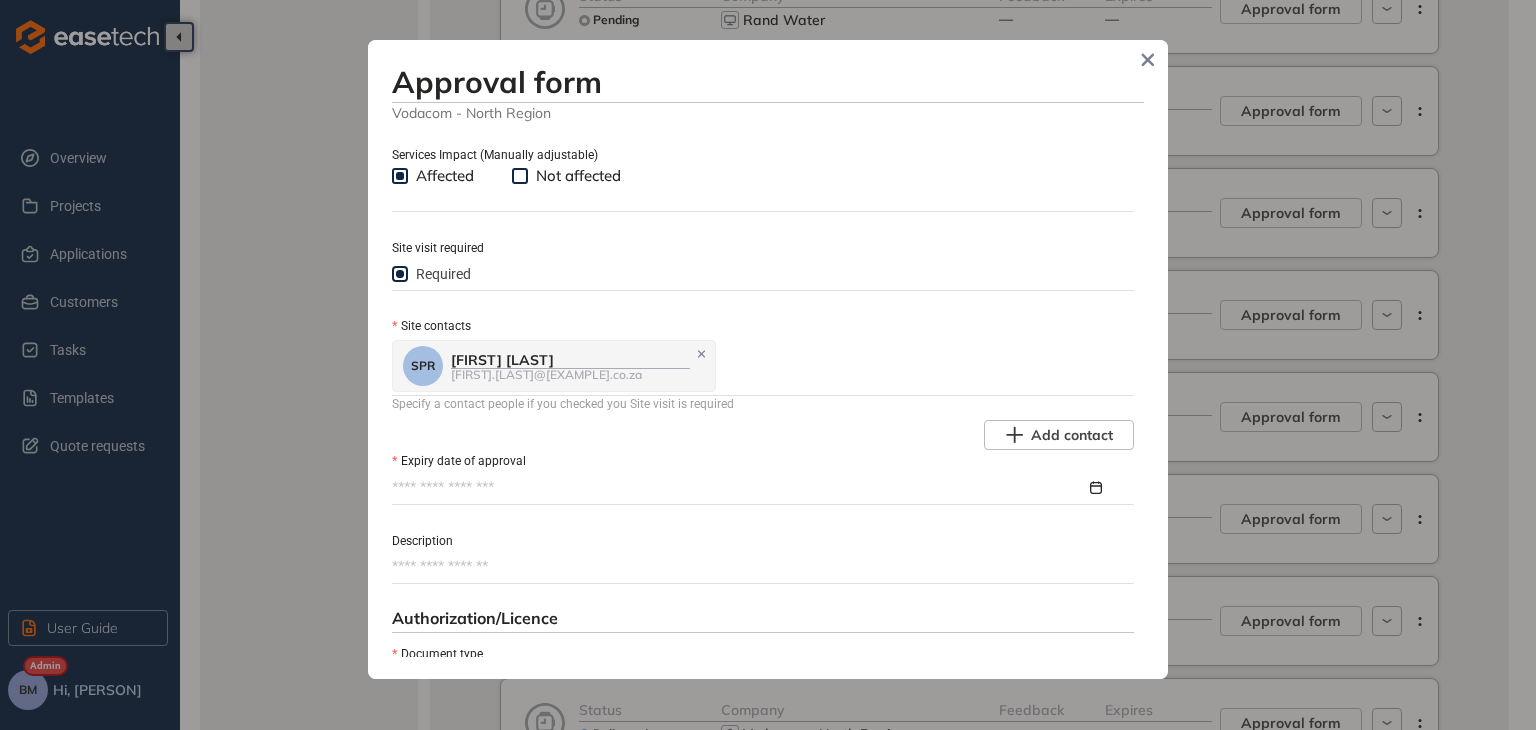 click on "Expiry date of approval" at bounding box center [739, 488] 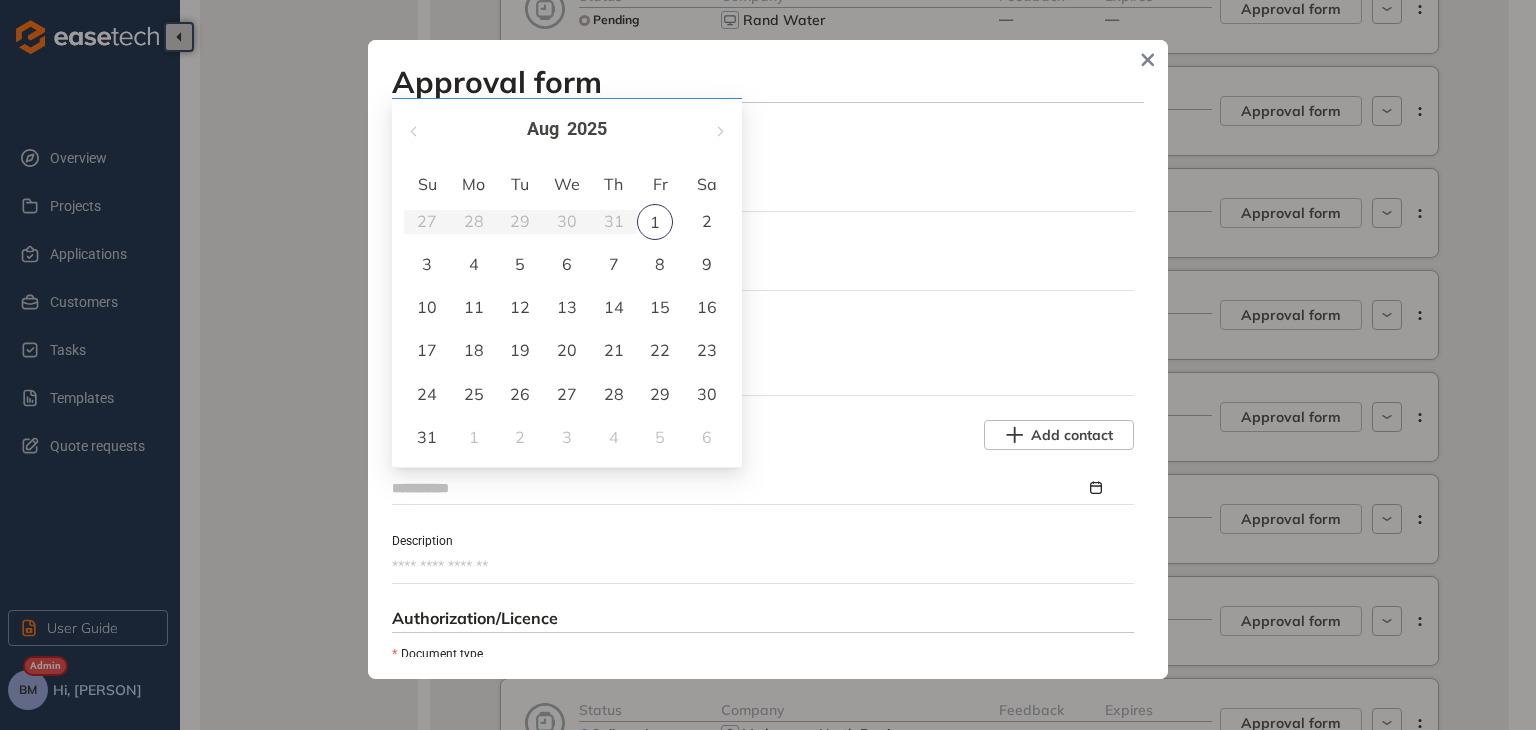 type on "**********" 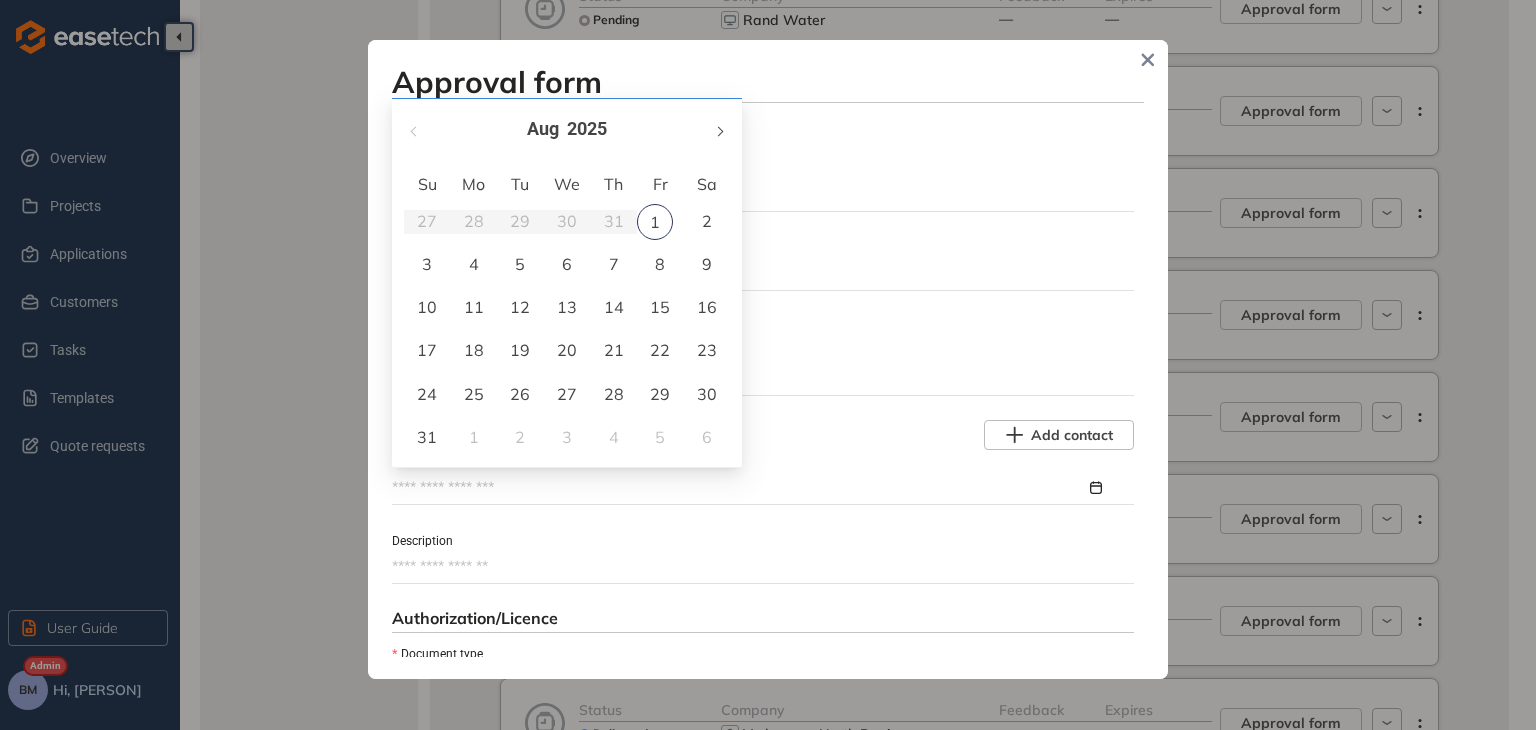 click at bounding box center [719, 129] 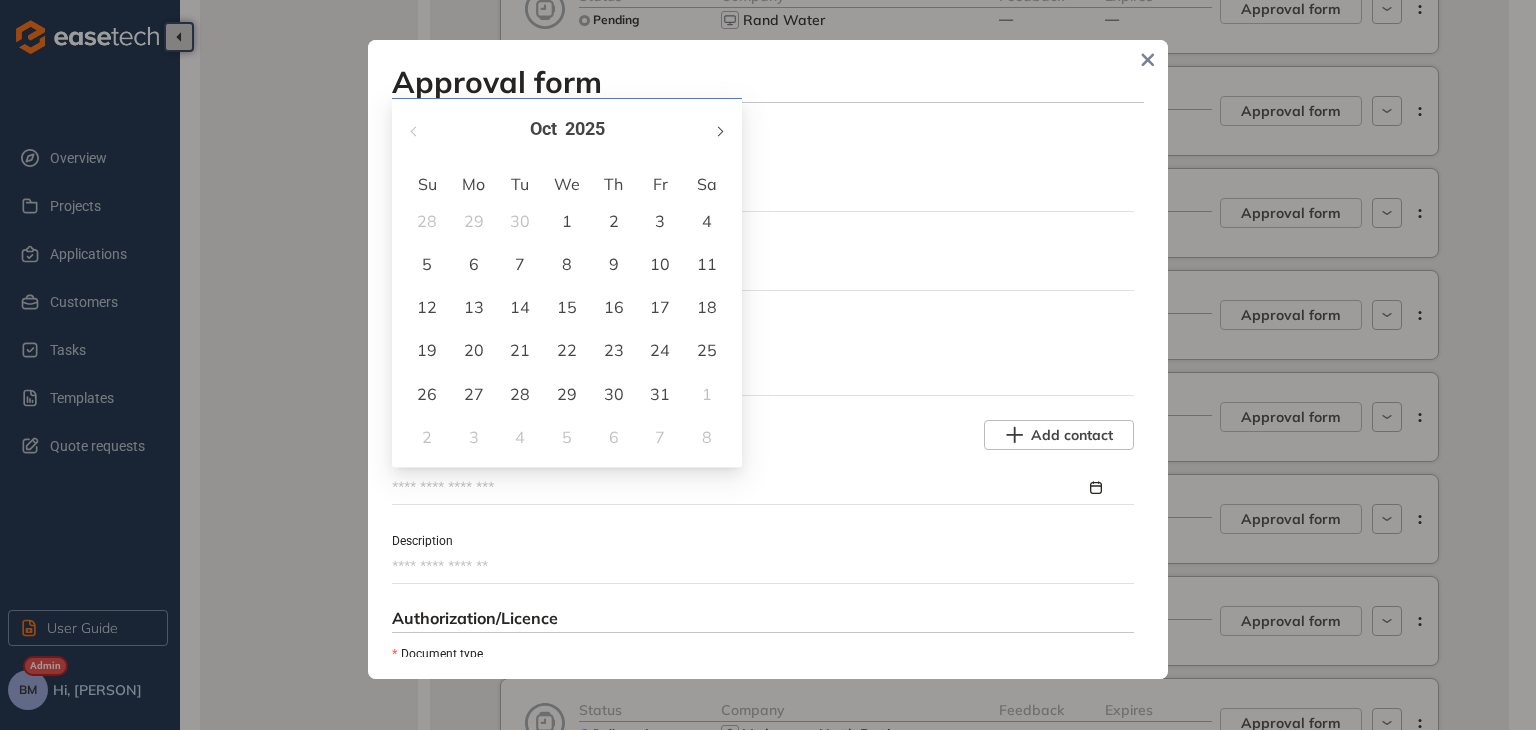 click at bounding box center (719, 129) 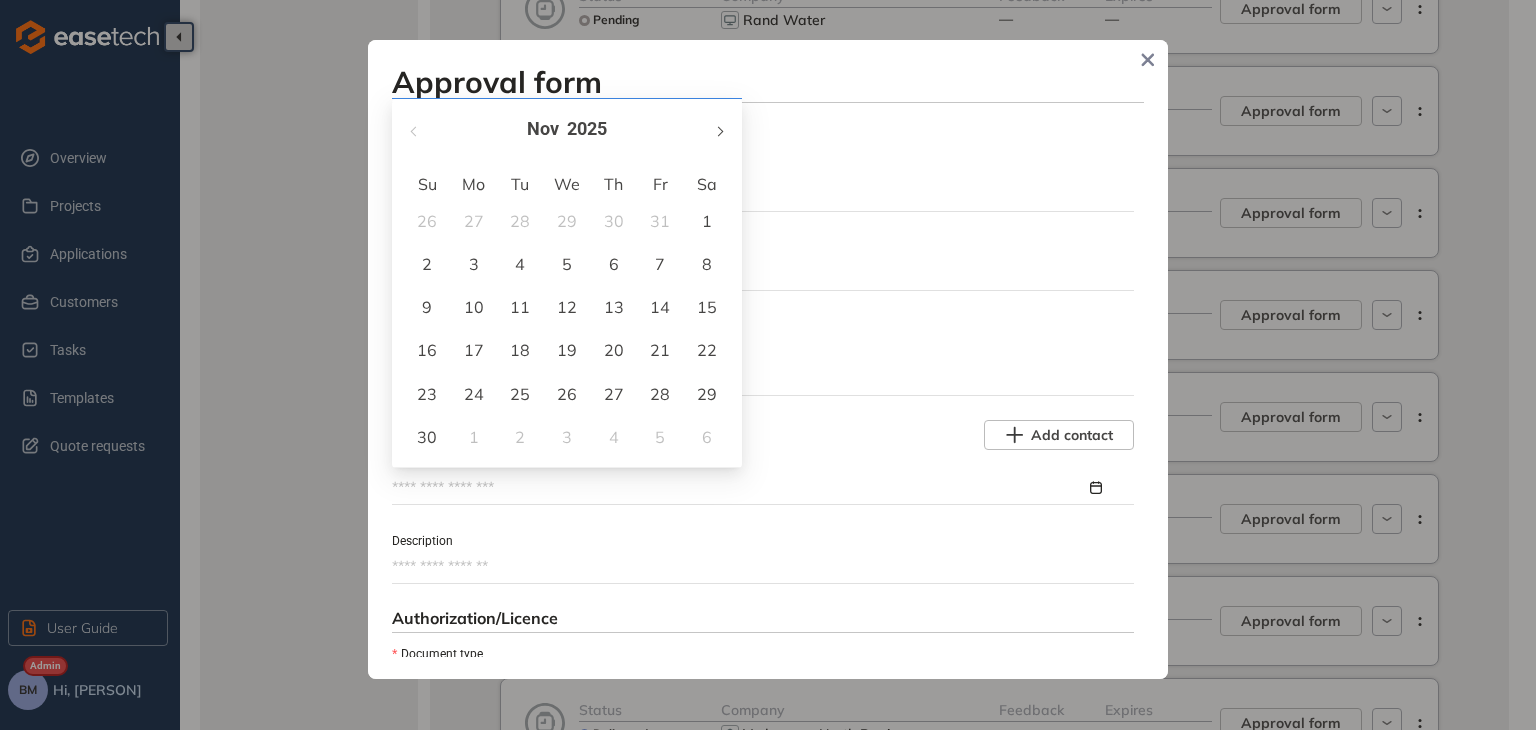 click at bounding box center (719, 129) 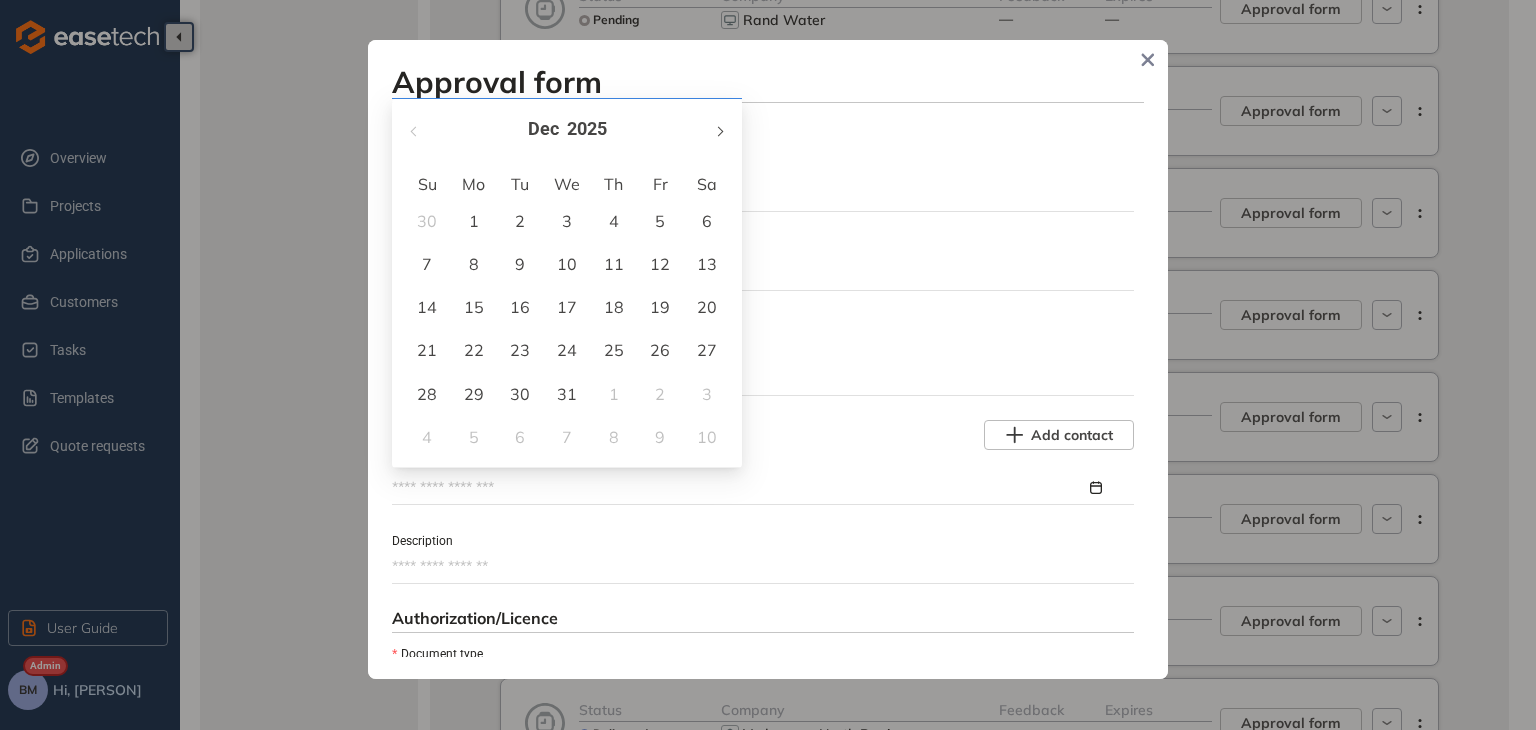 click at bounding box center [719, 129] 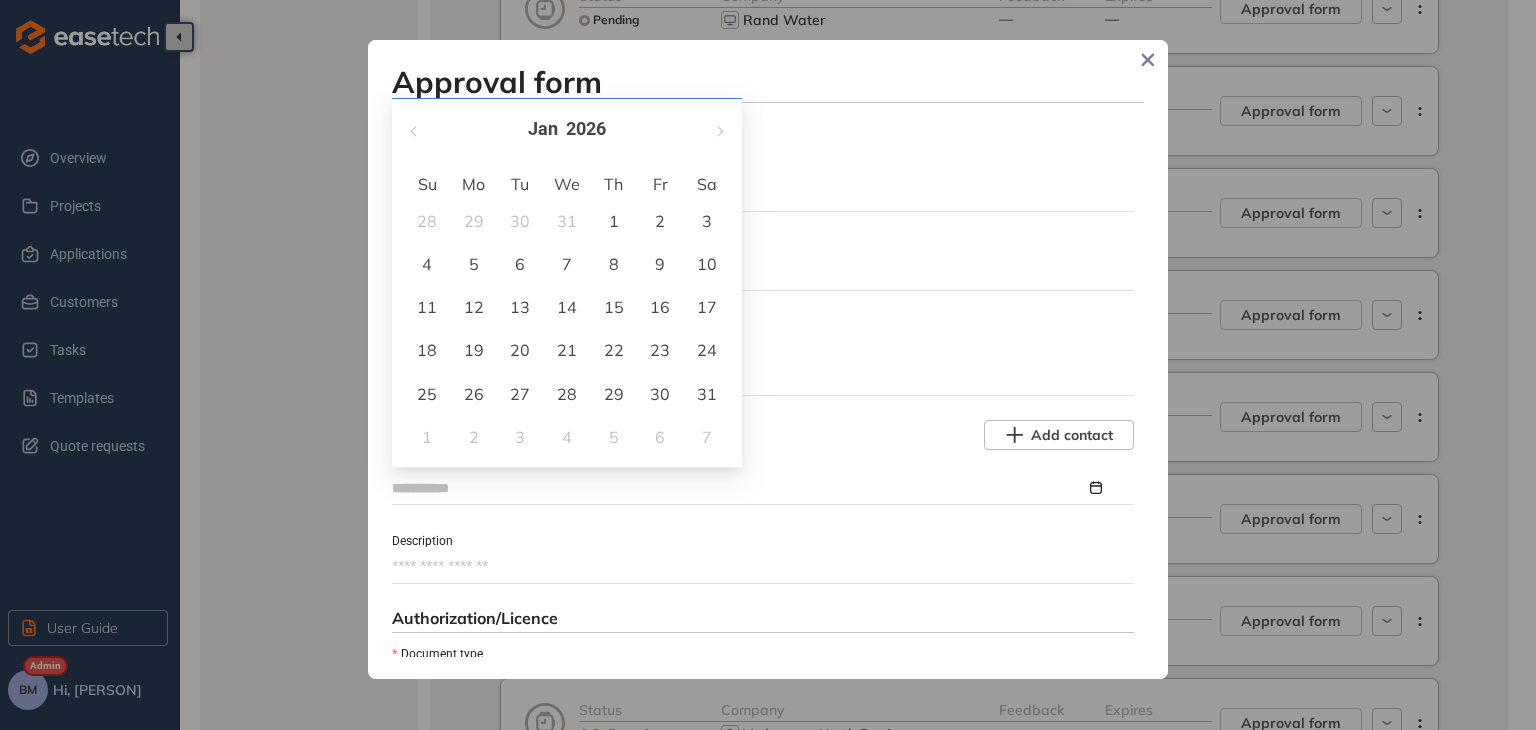 type on "**********" 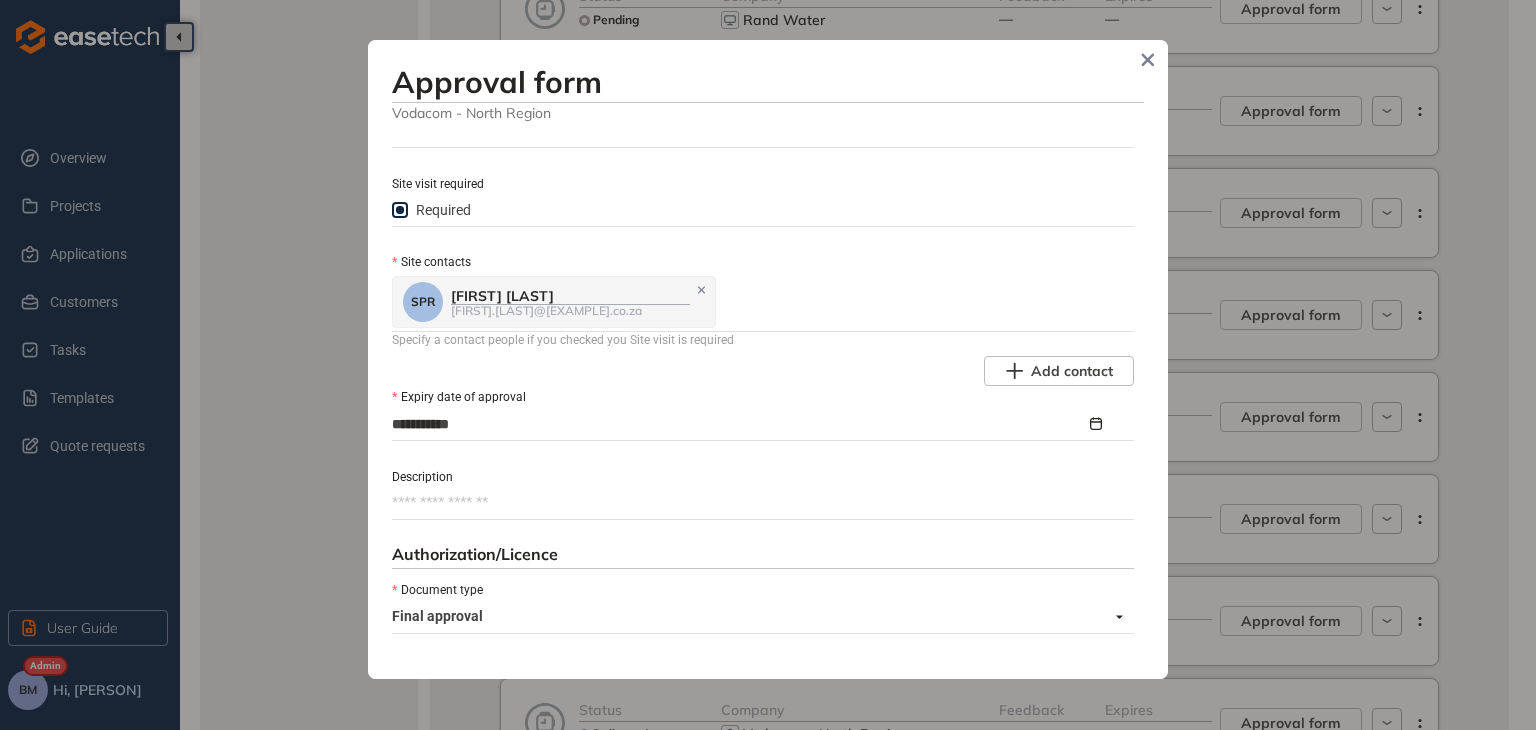 scroll, scrollTop: 900, scrollLeft: 0, axis: vertical 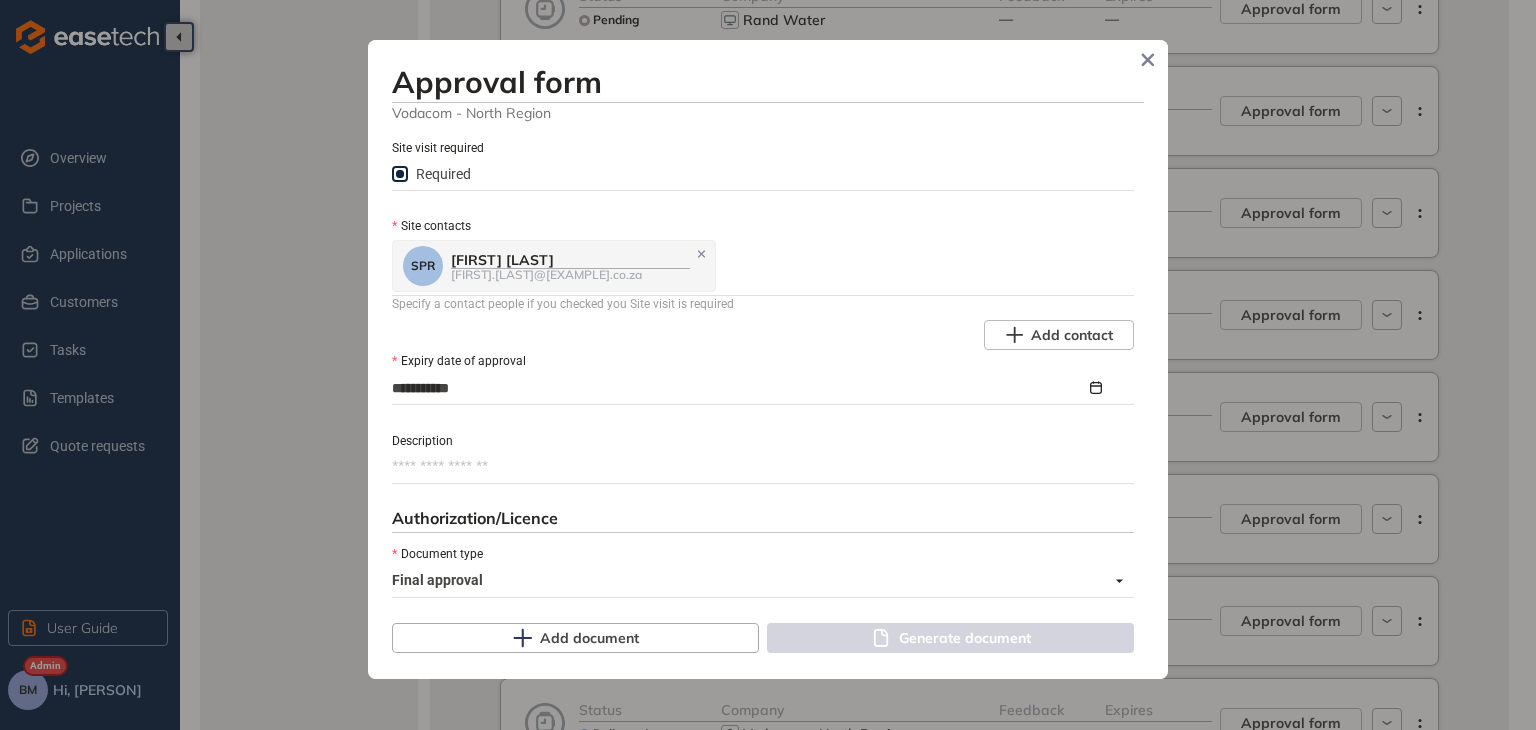 click on "Description" at bounding box center (763, 467) 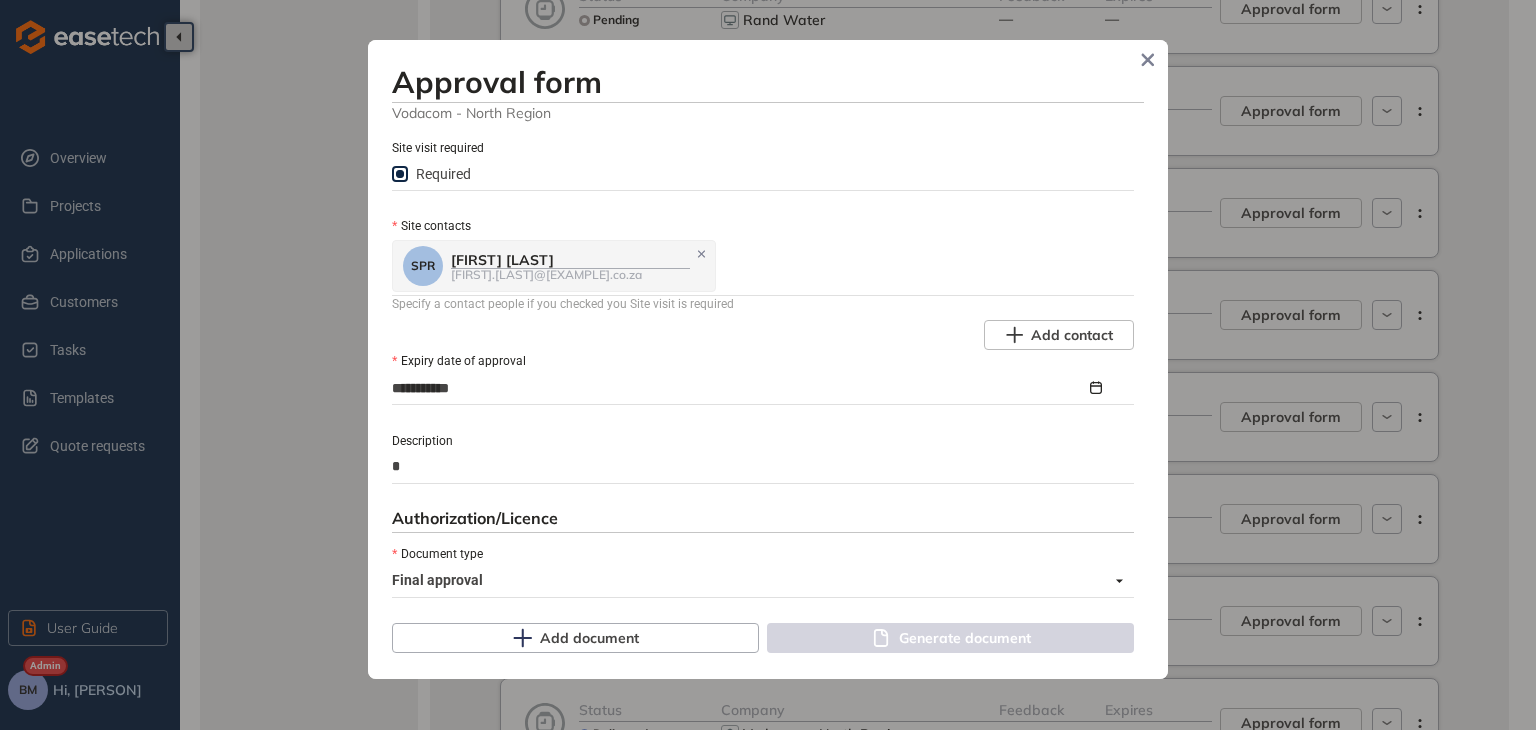 type on "**" 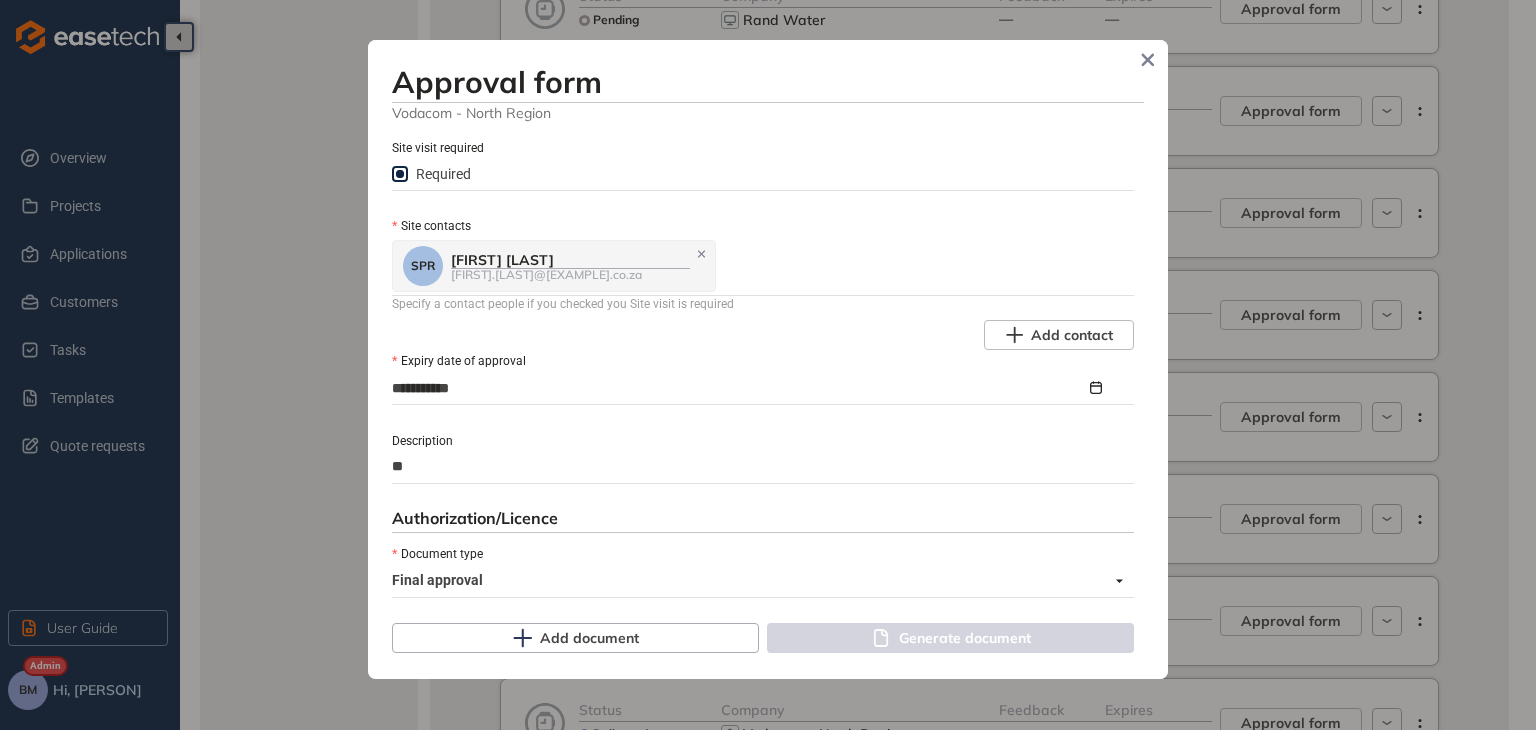 type on "***" 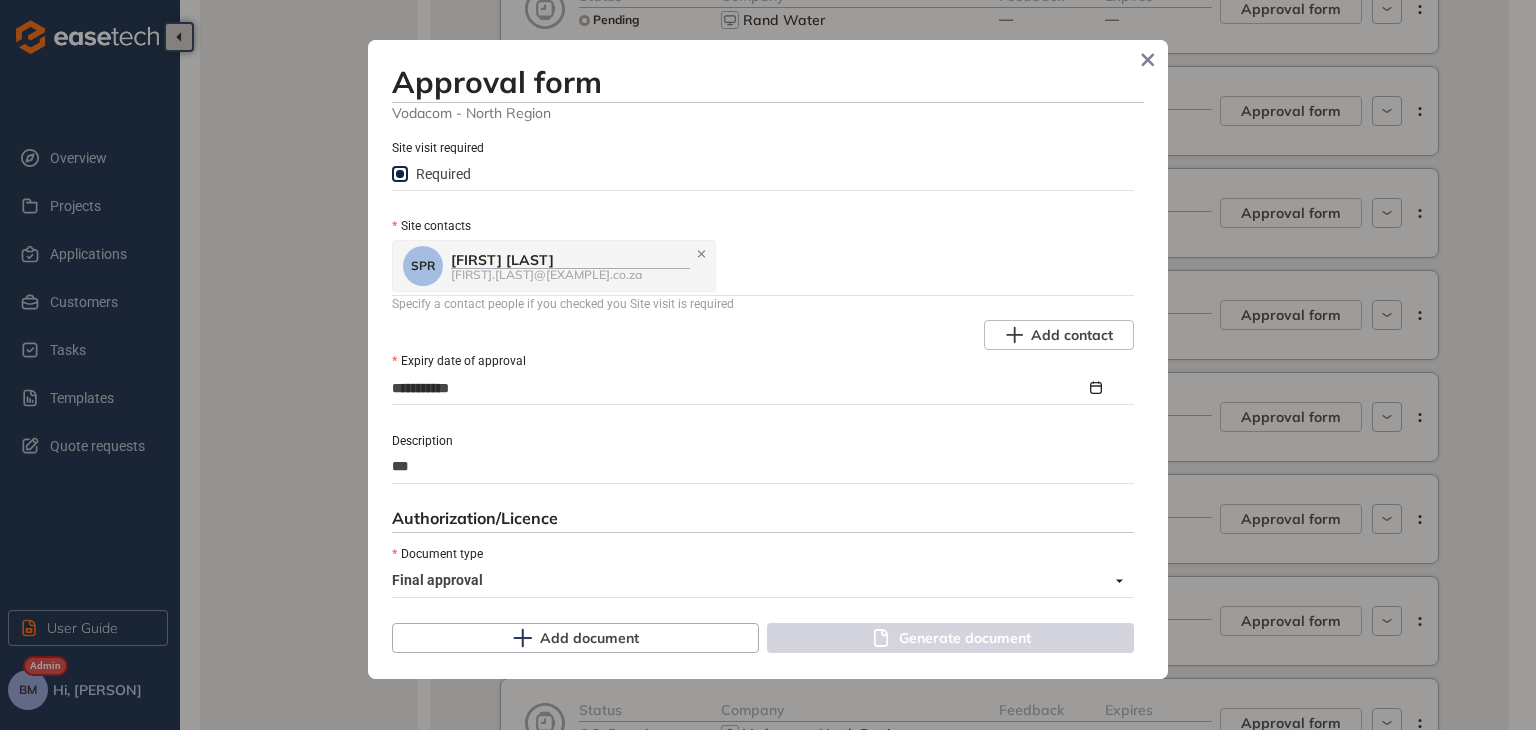 type on "****" 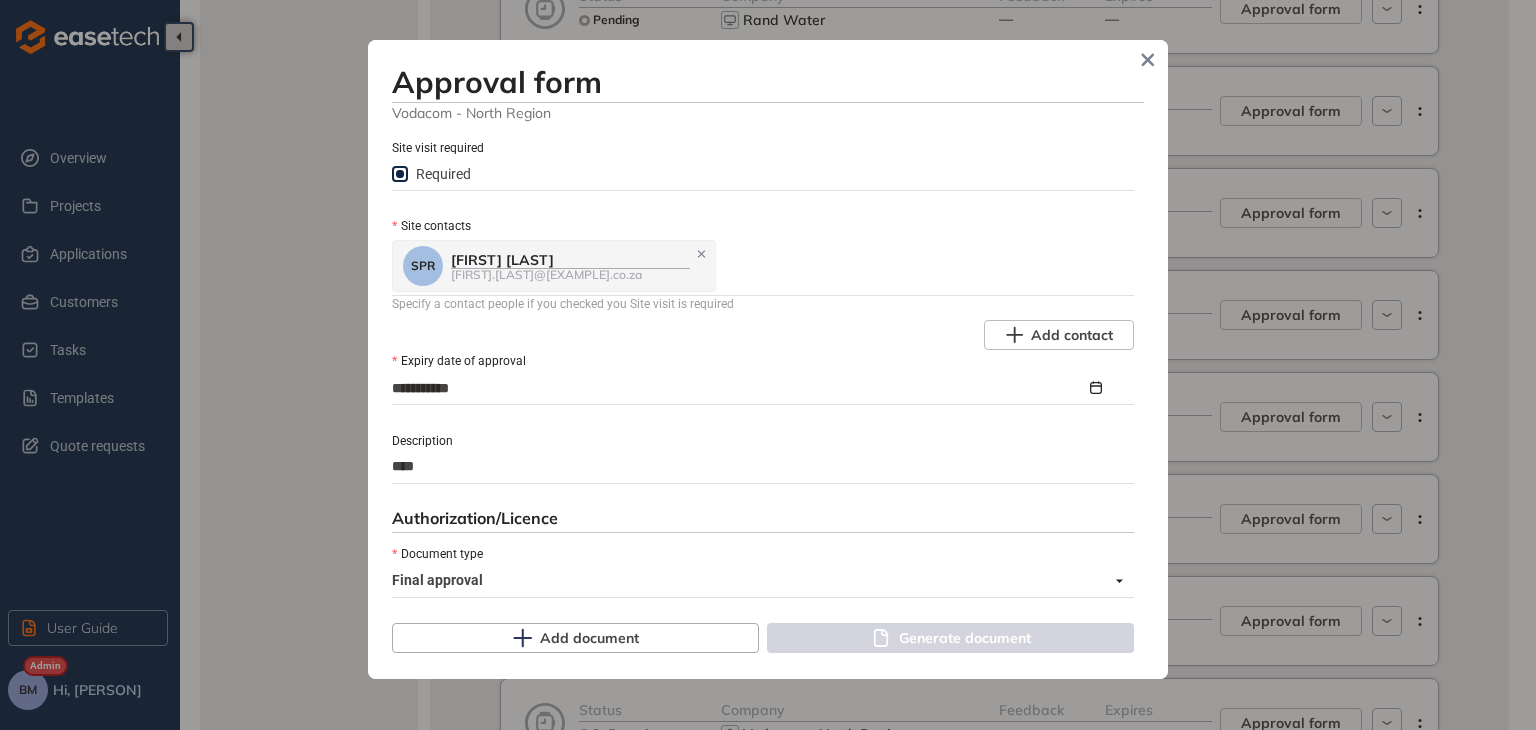 type on "*****" 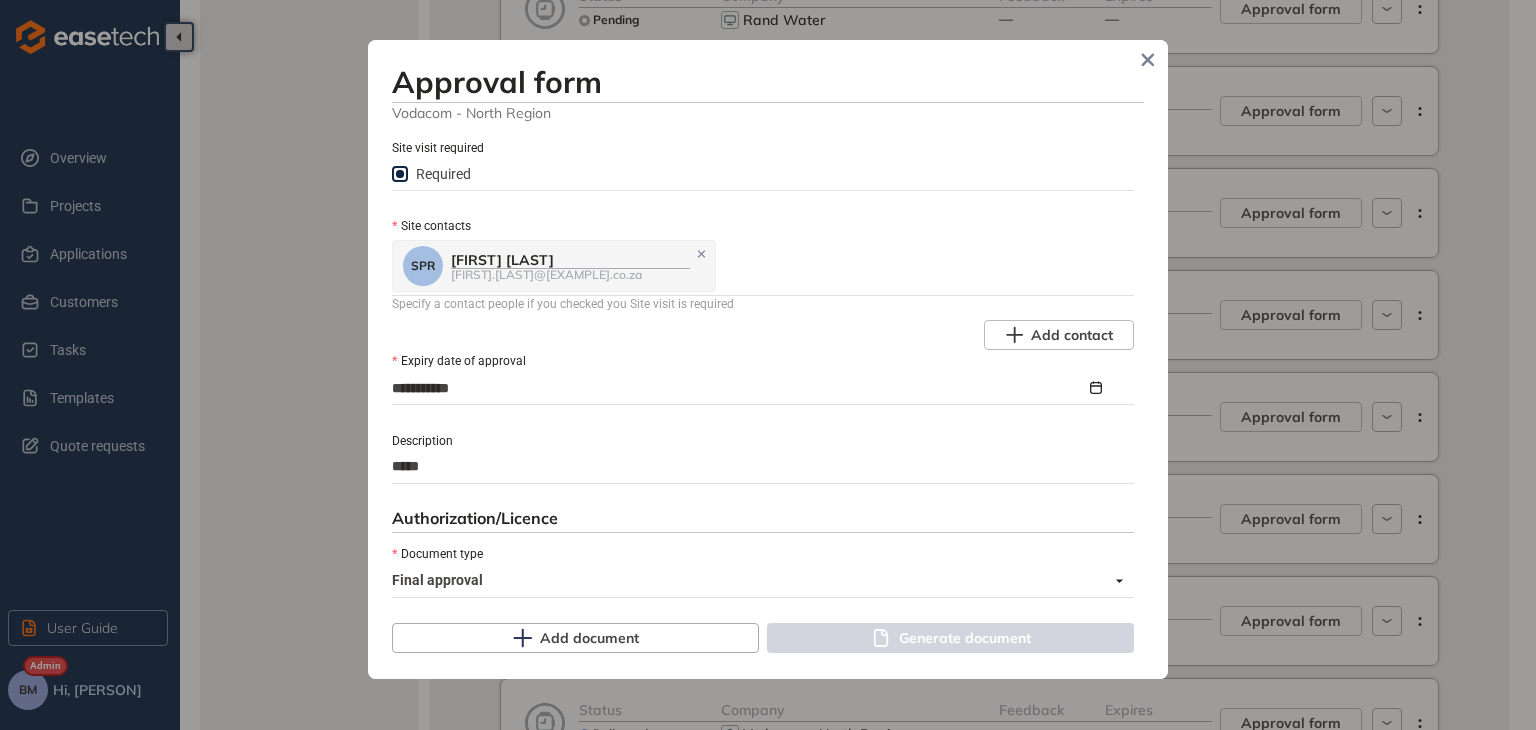 type on "******" 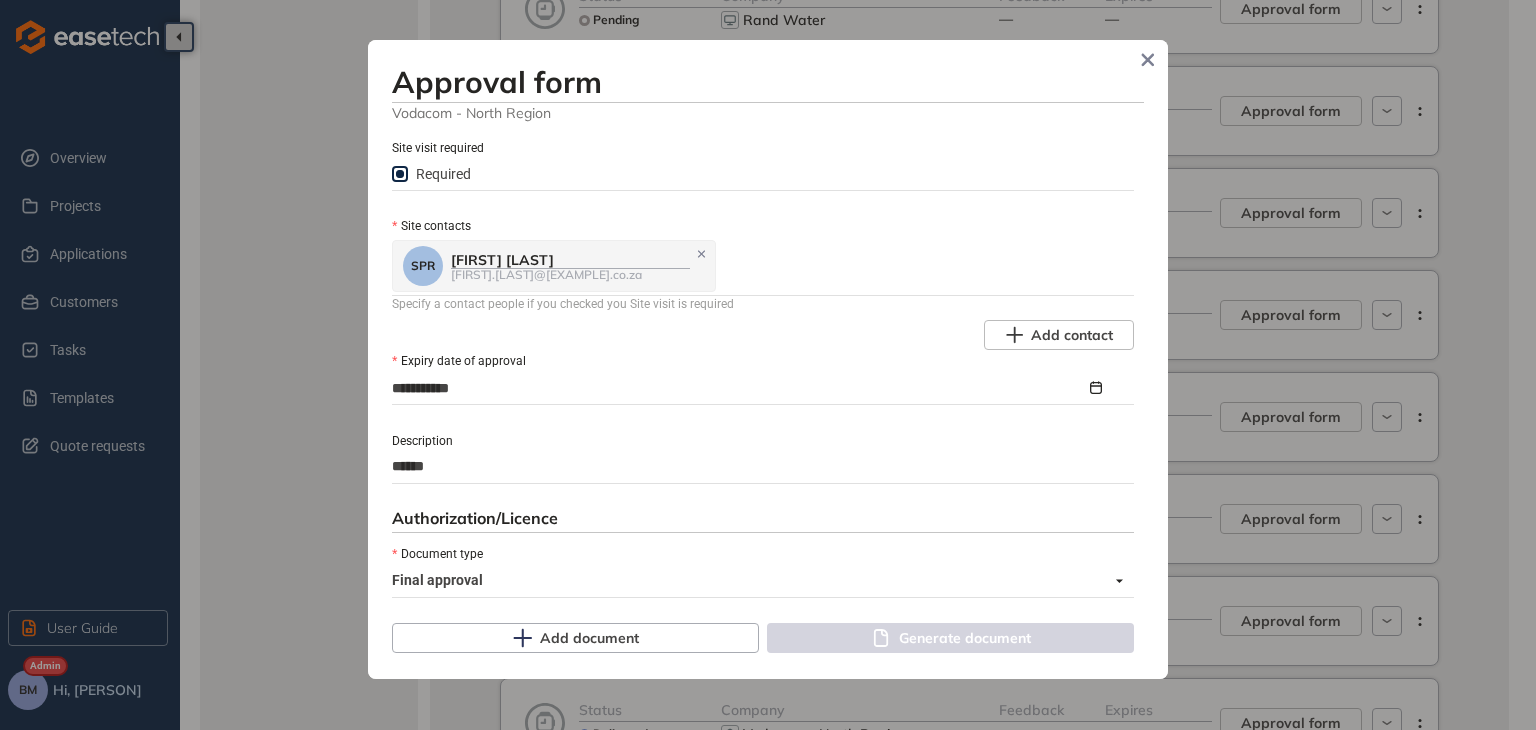 type on "*******" 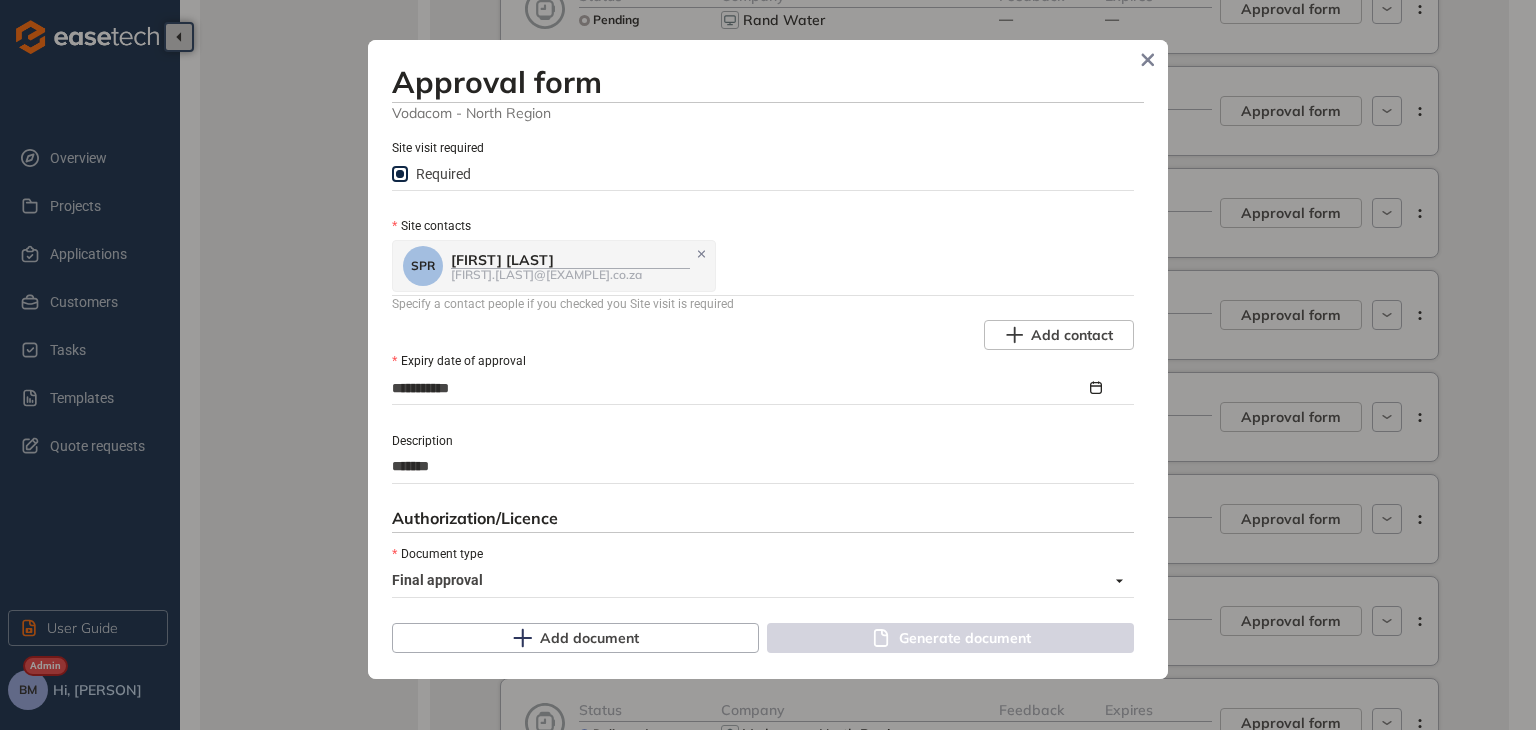 type on "********" 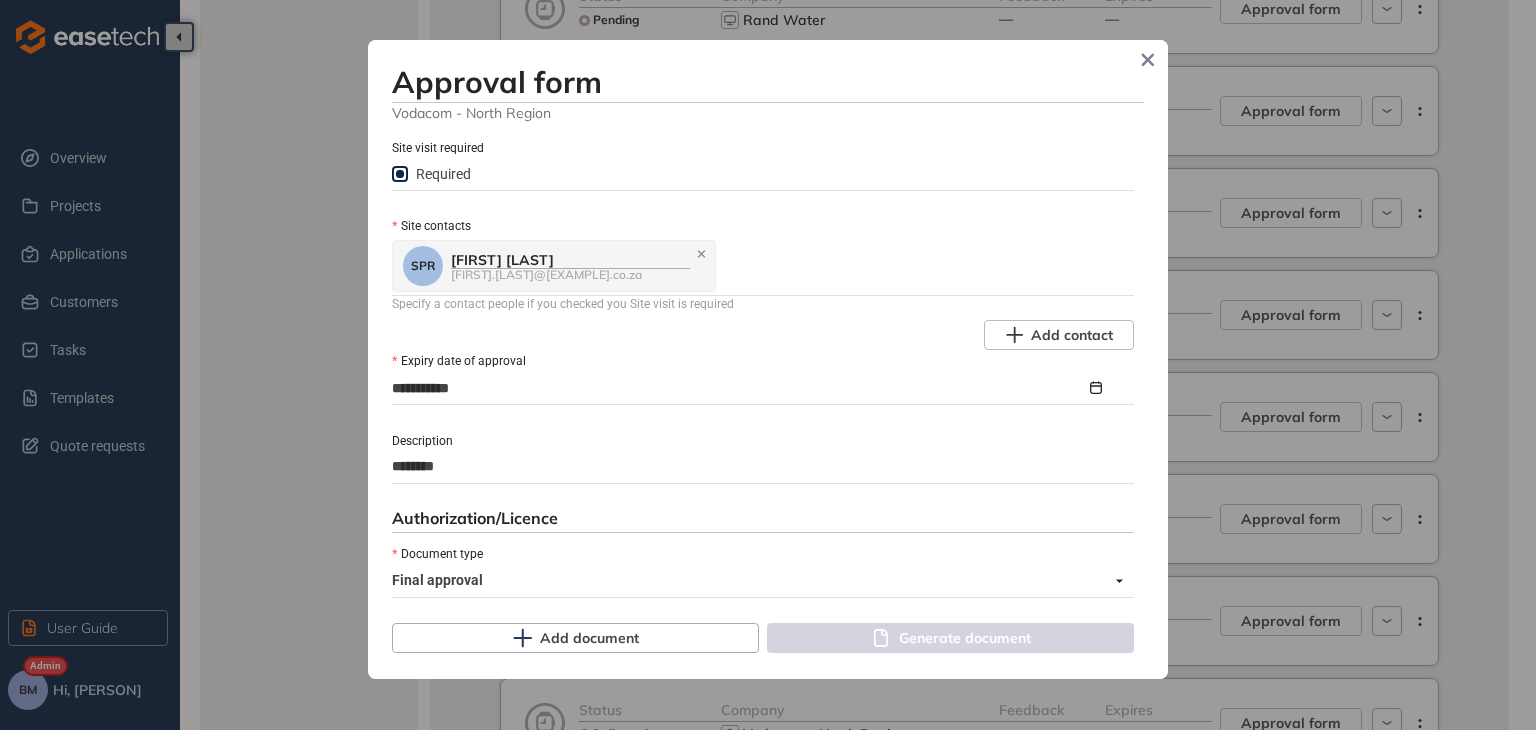 type on "********" 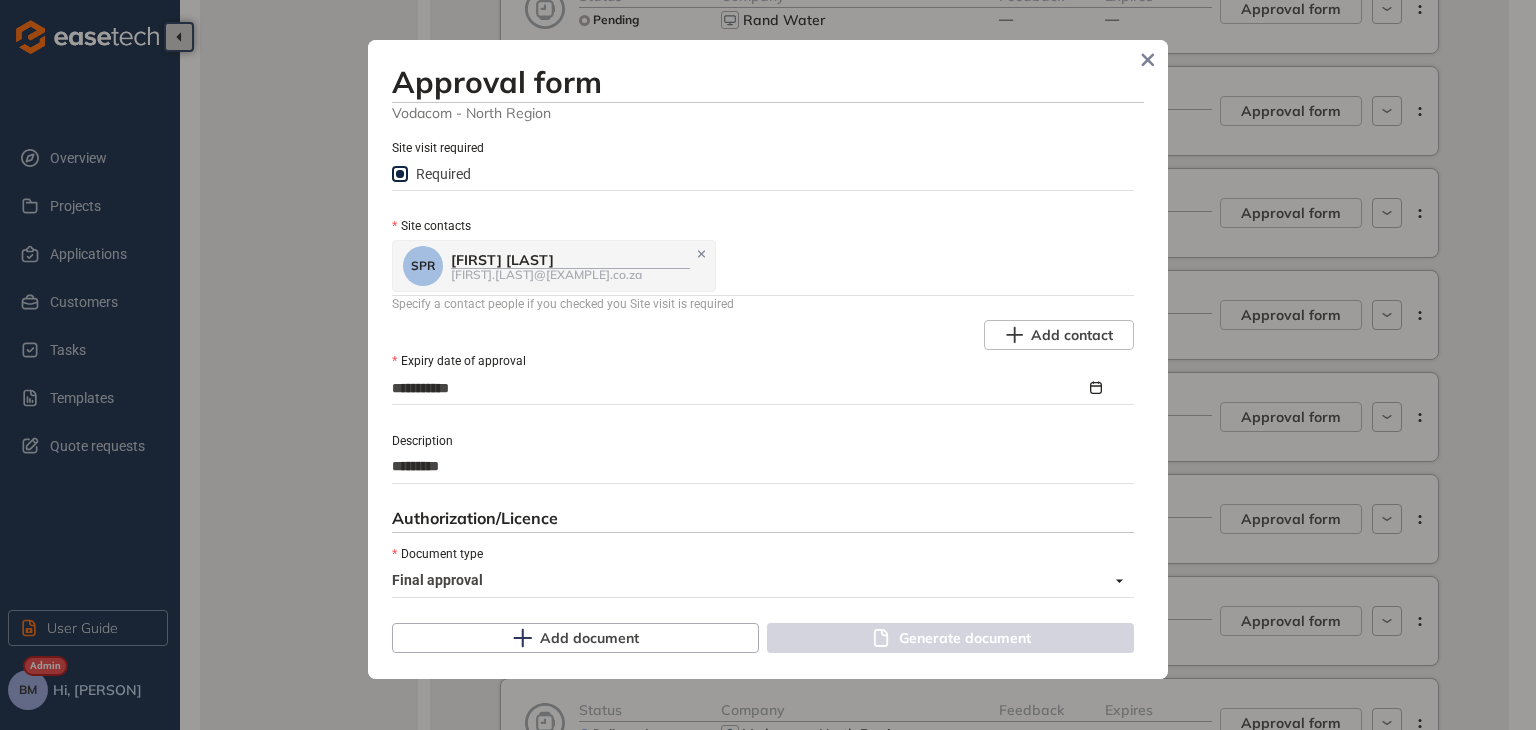 type on "**********" 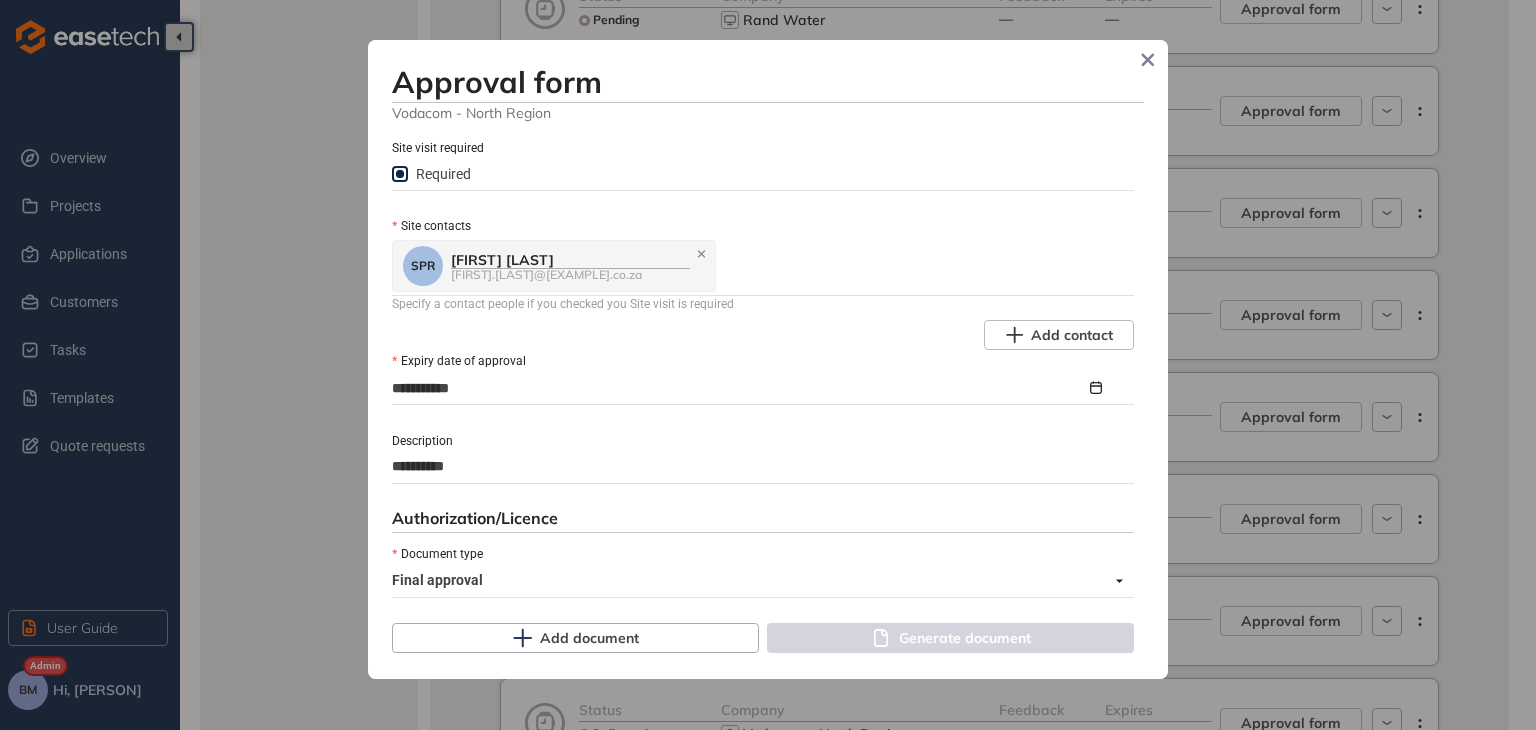 type on "**********" 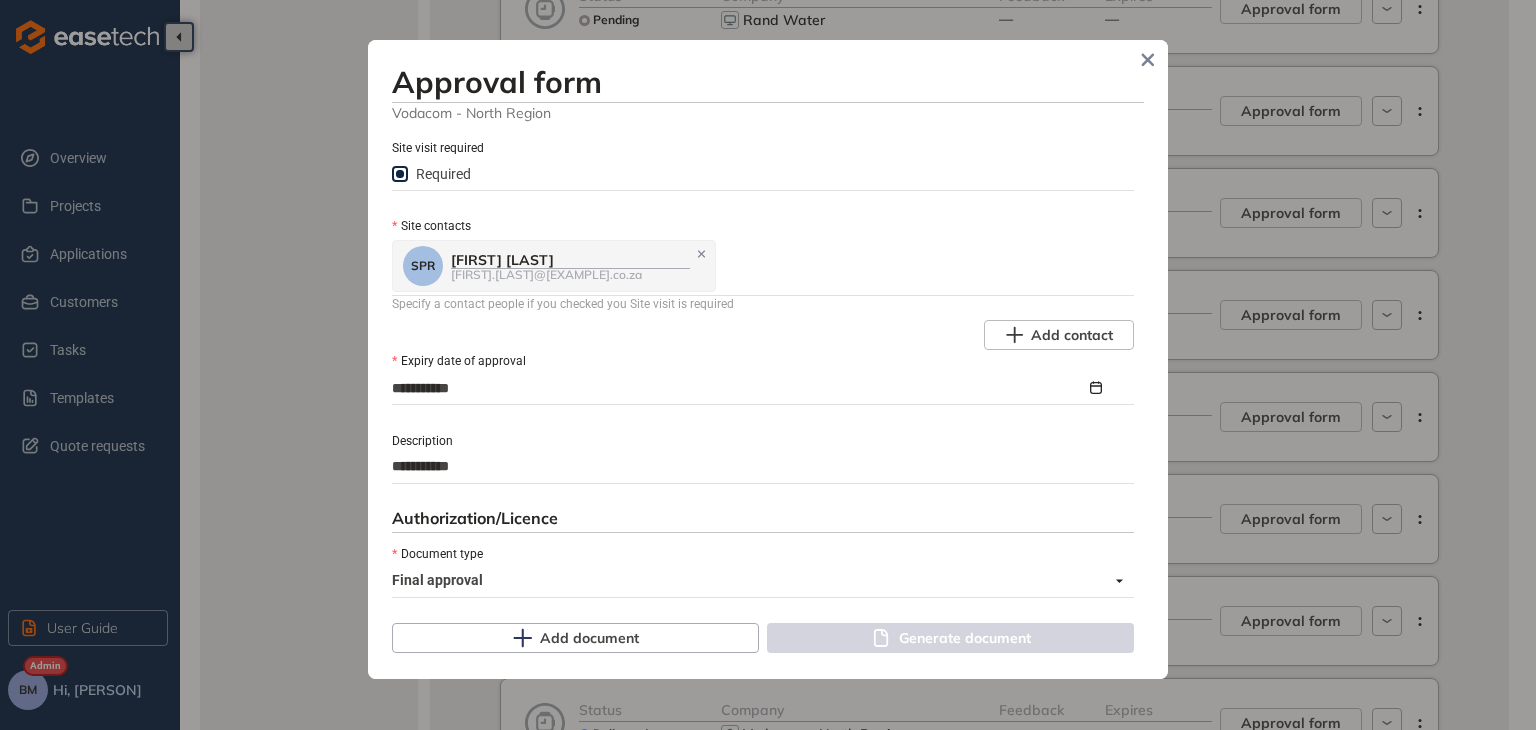 type on "**********" 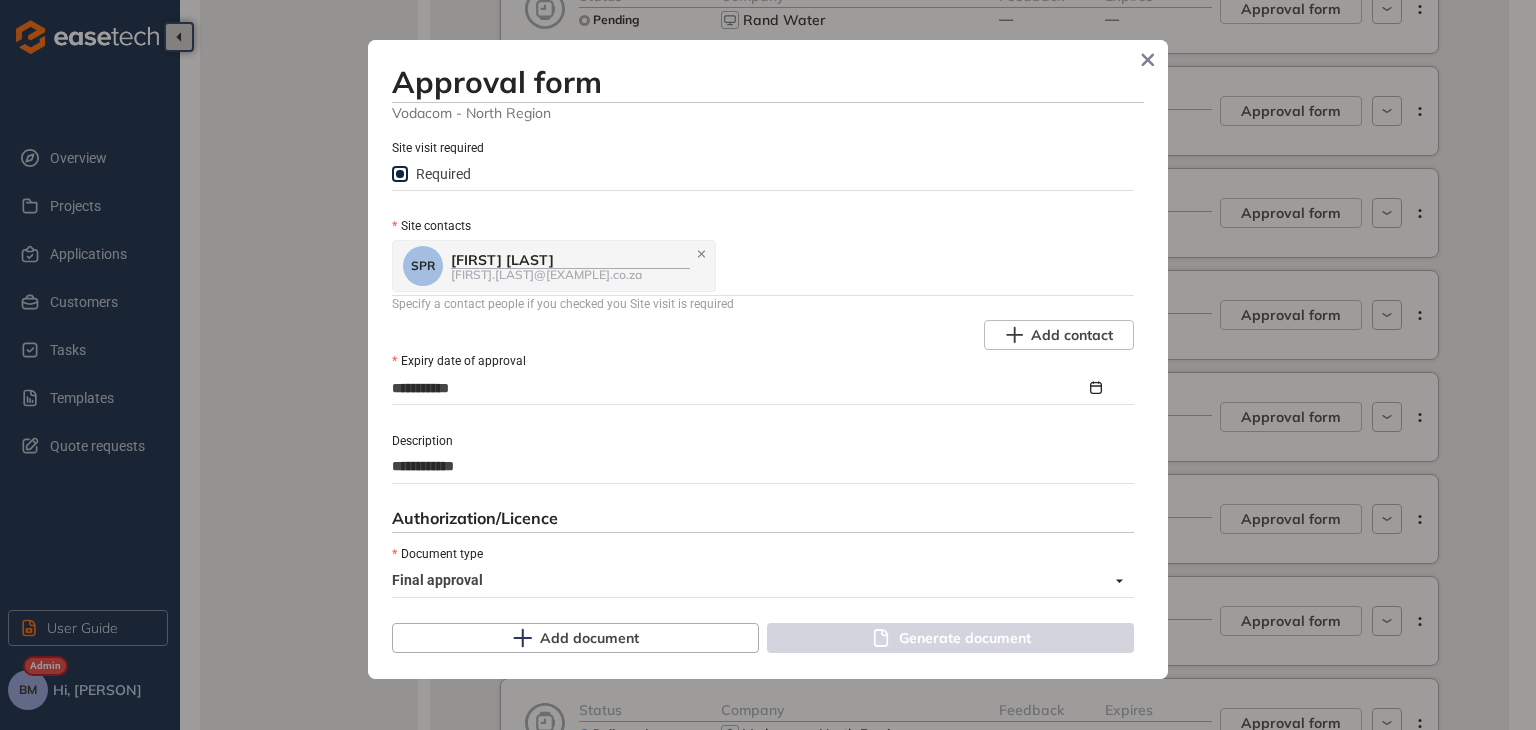 type on "**********" 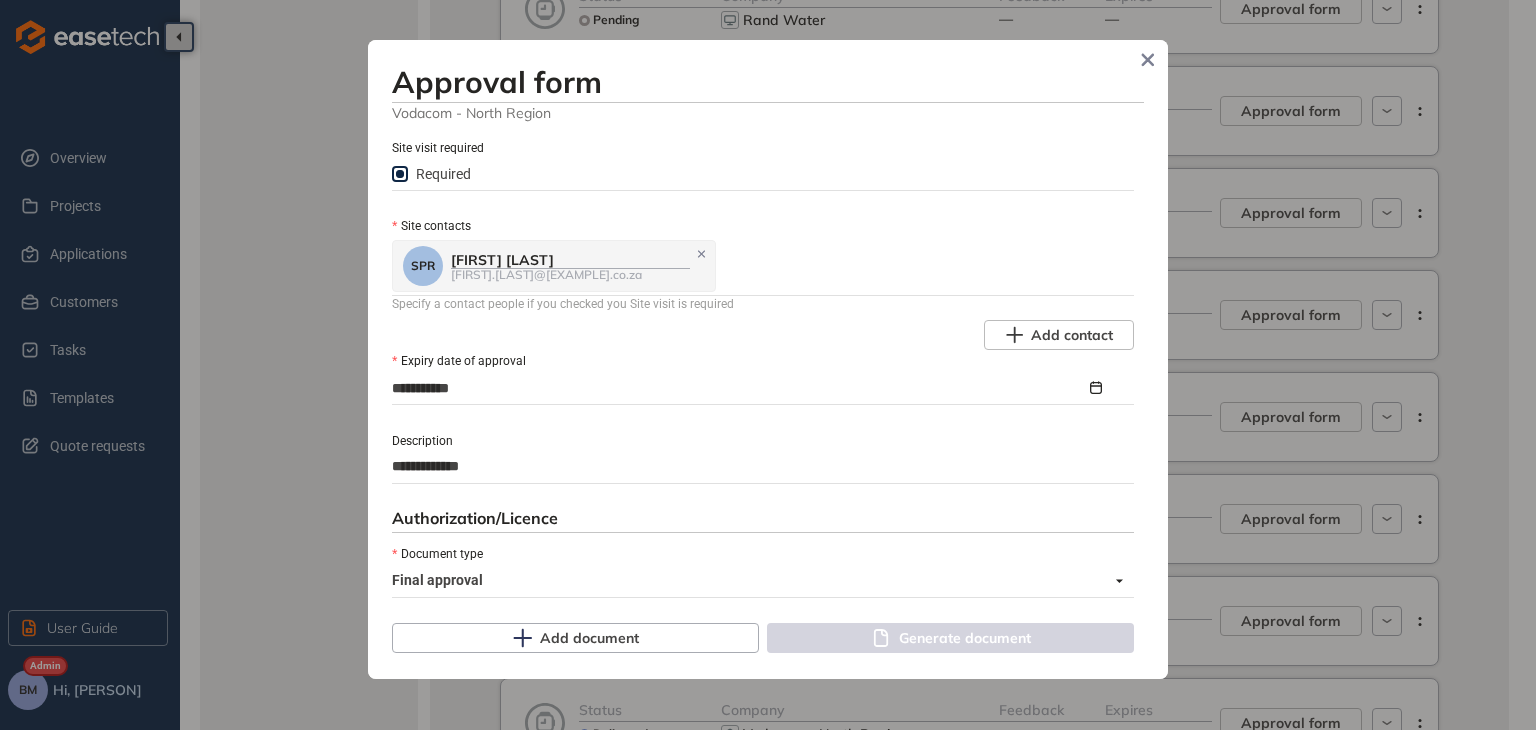type on "**********" 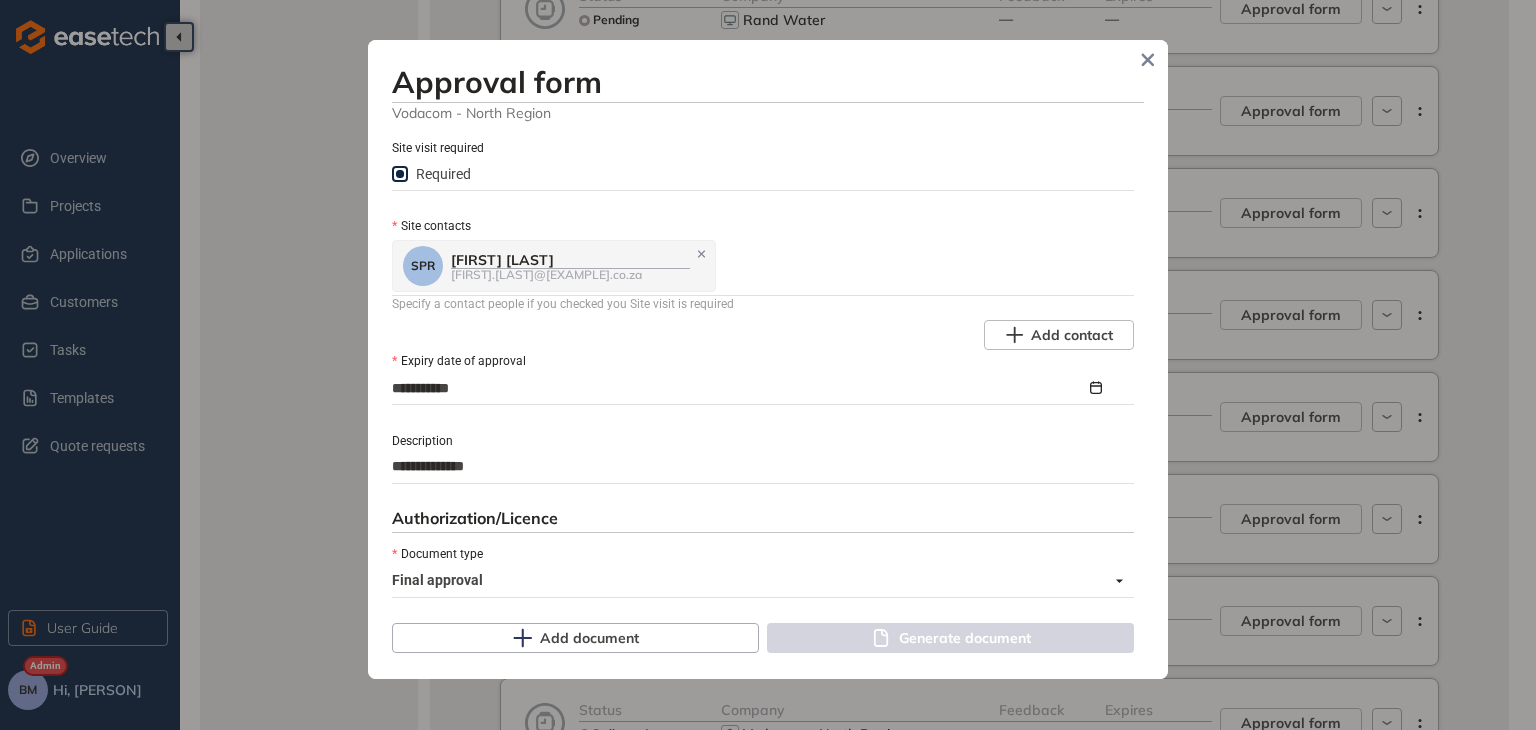 type on "**********" 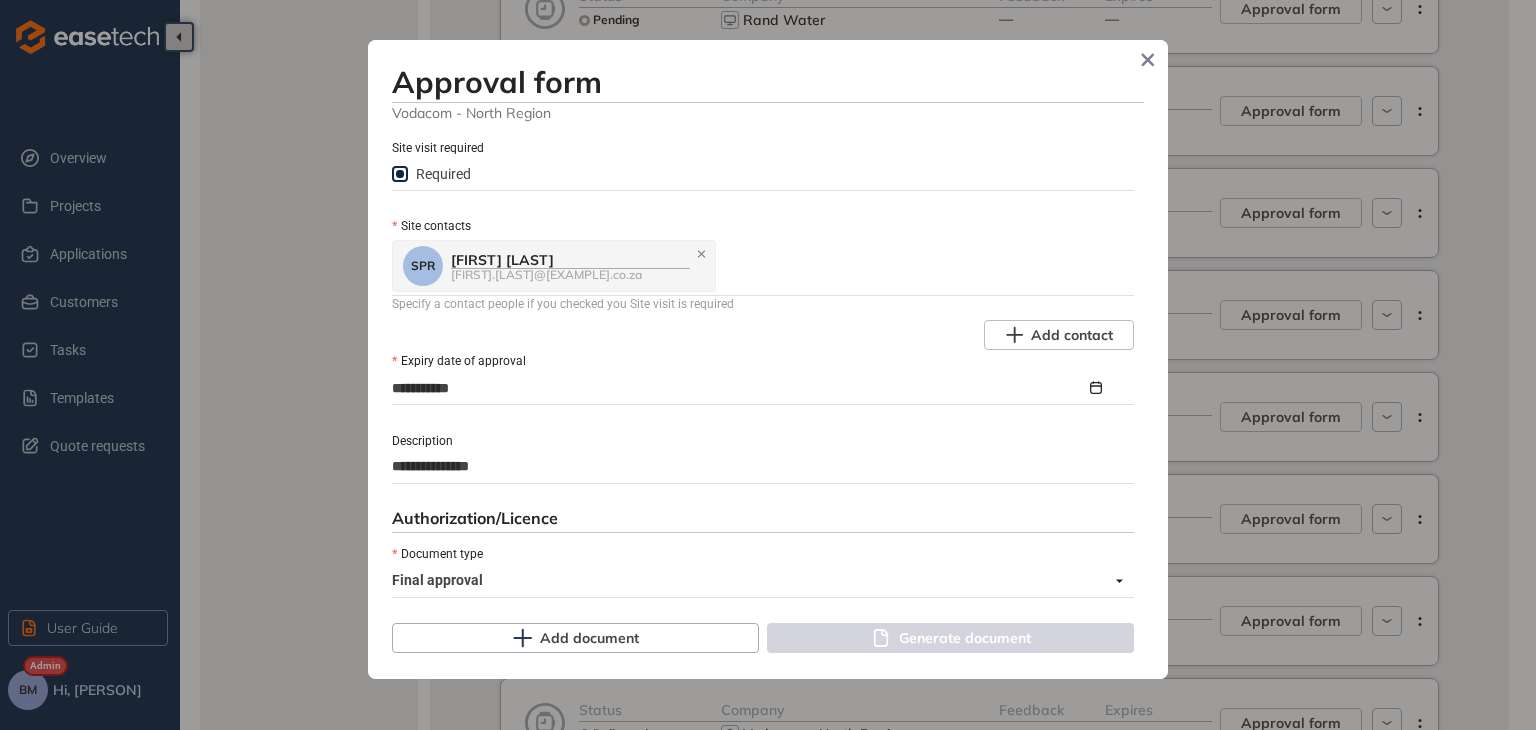 type on "**********" 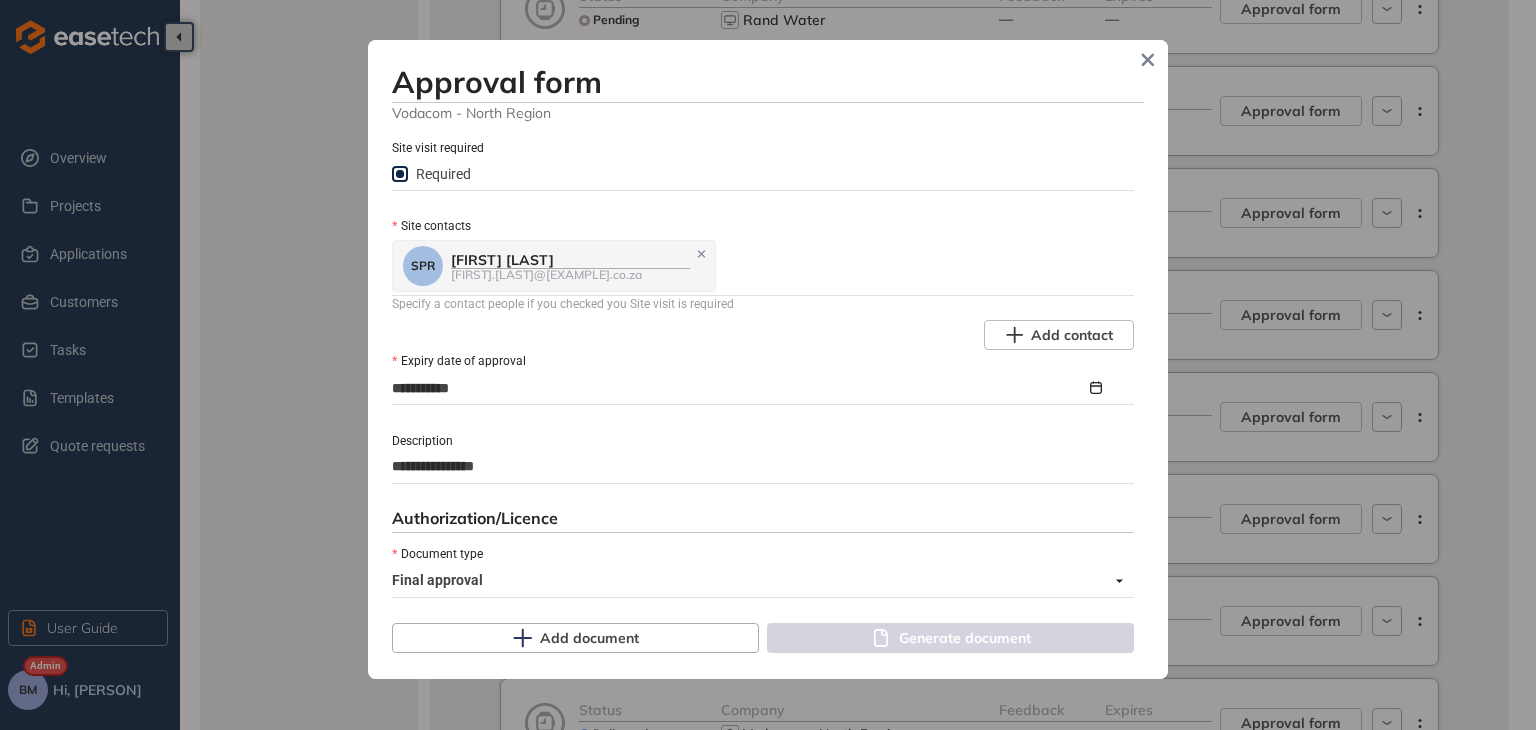 type on "**********" 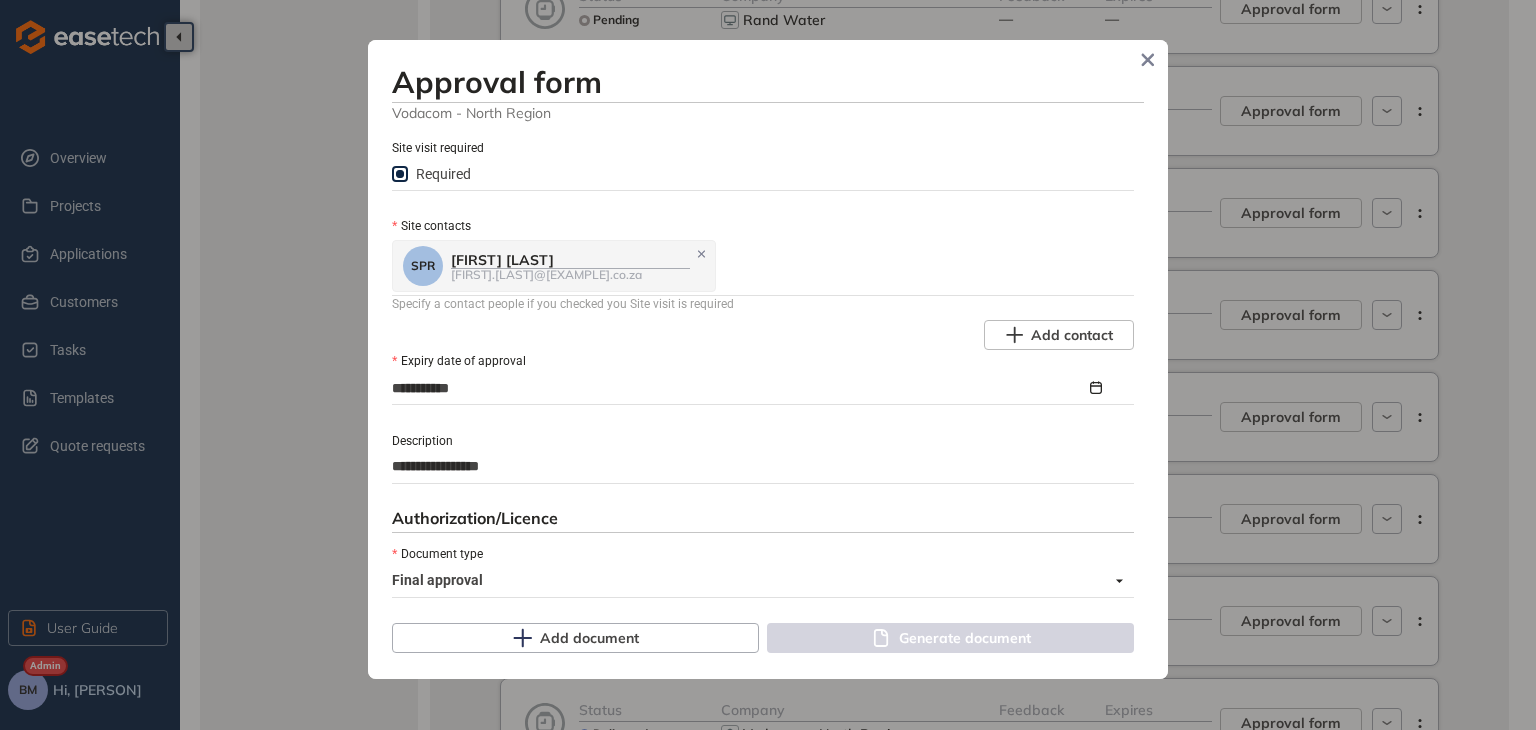 type on "**********" 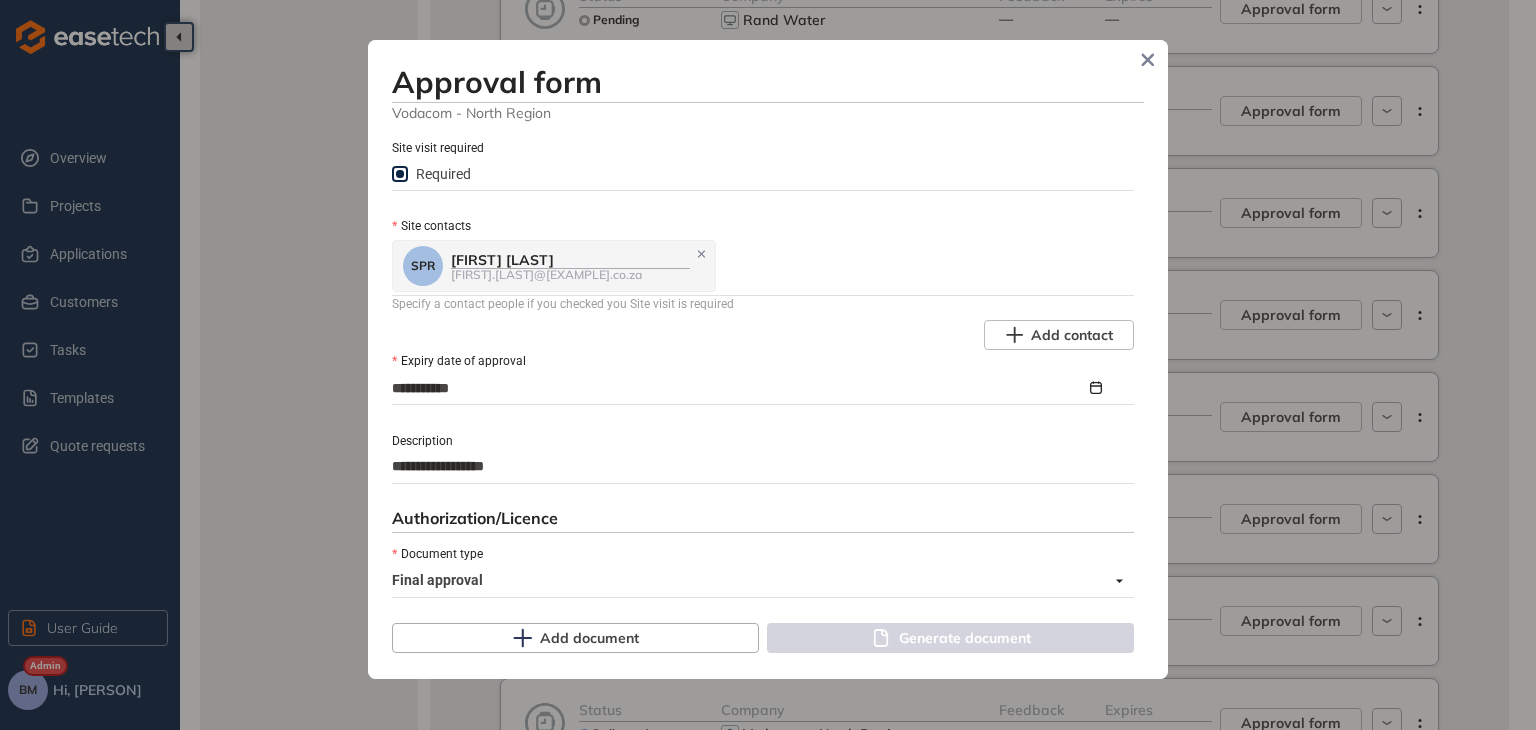 type on "**********" 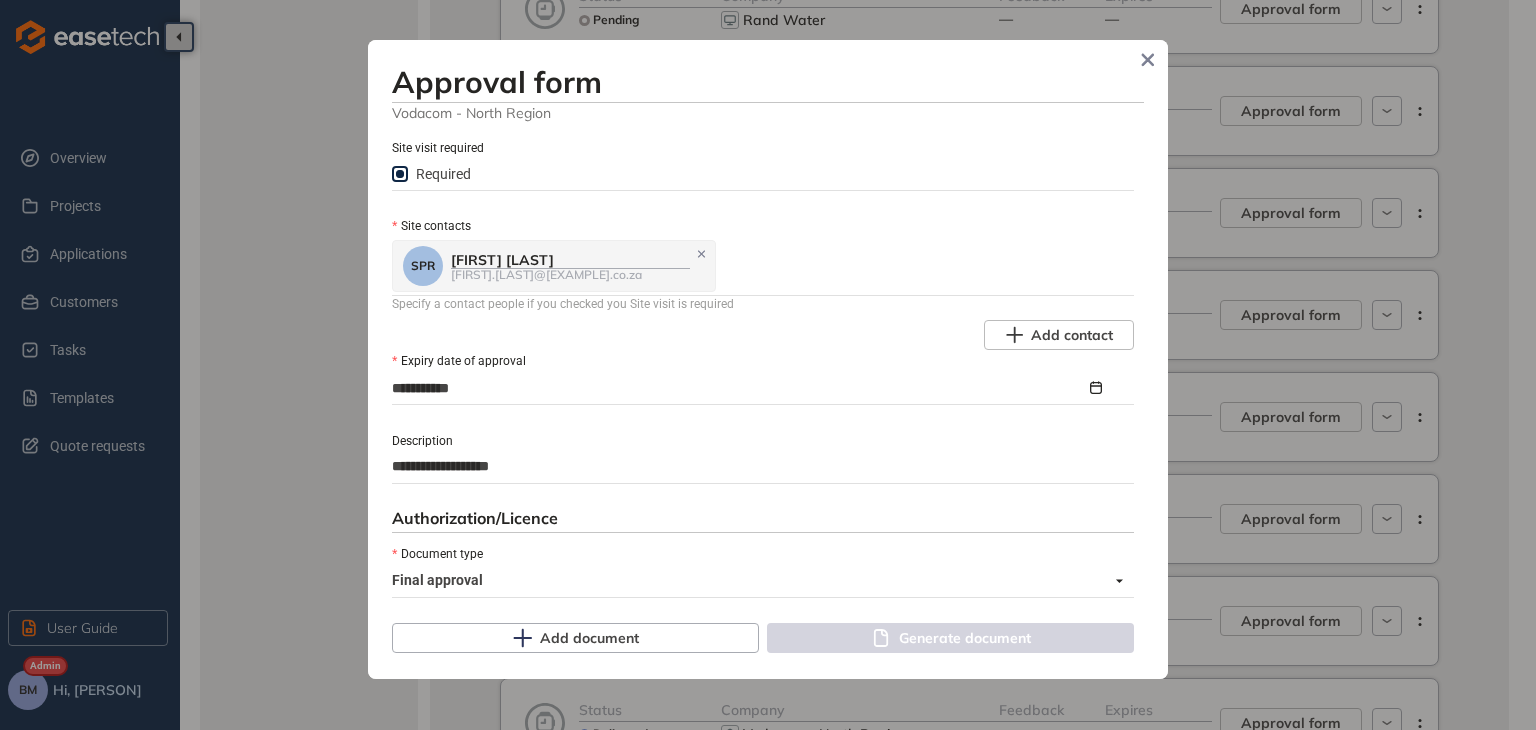 type on "**********" 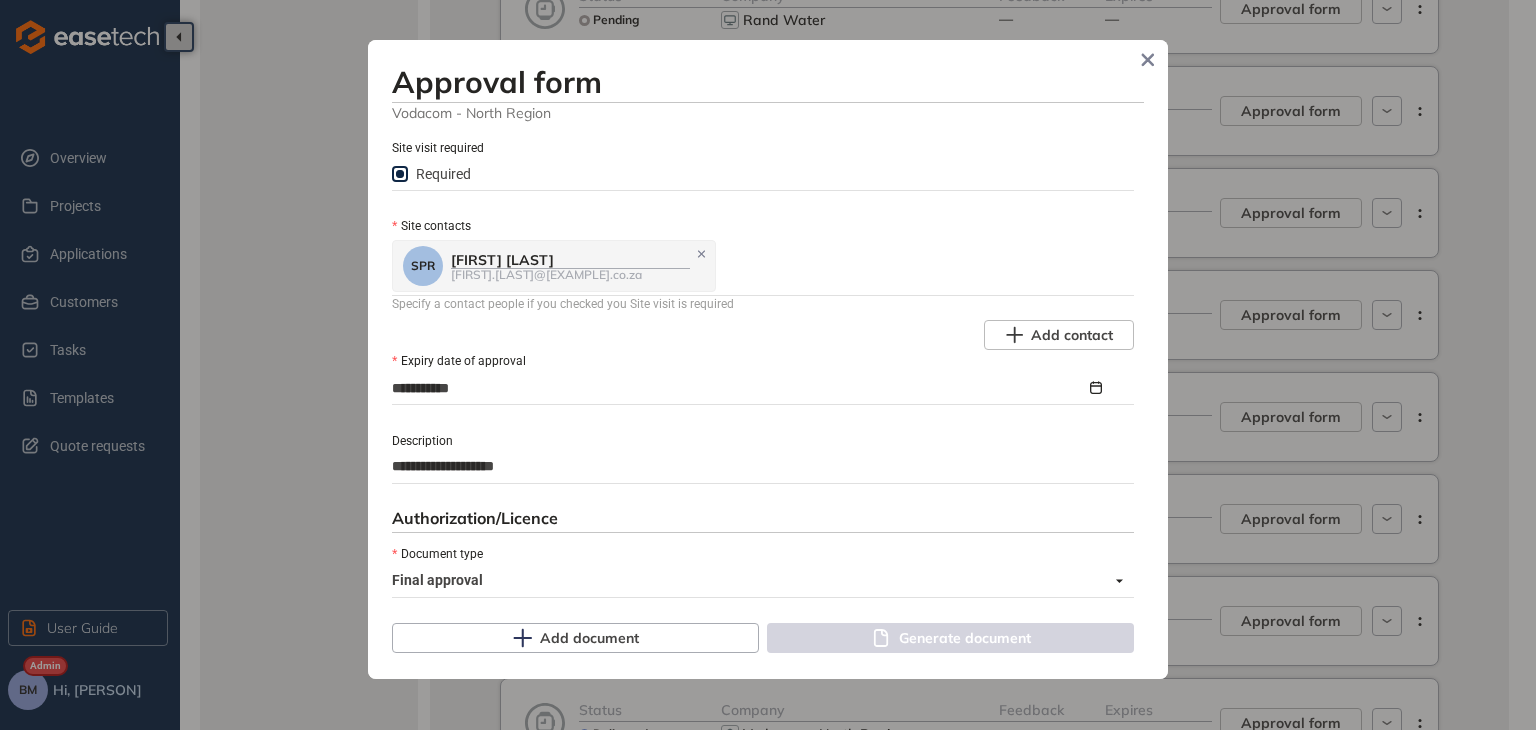 type on "**********" 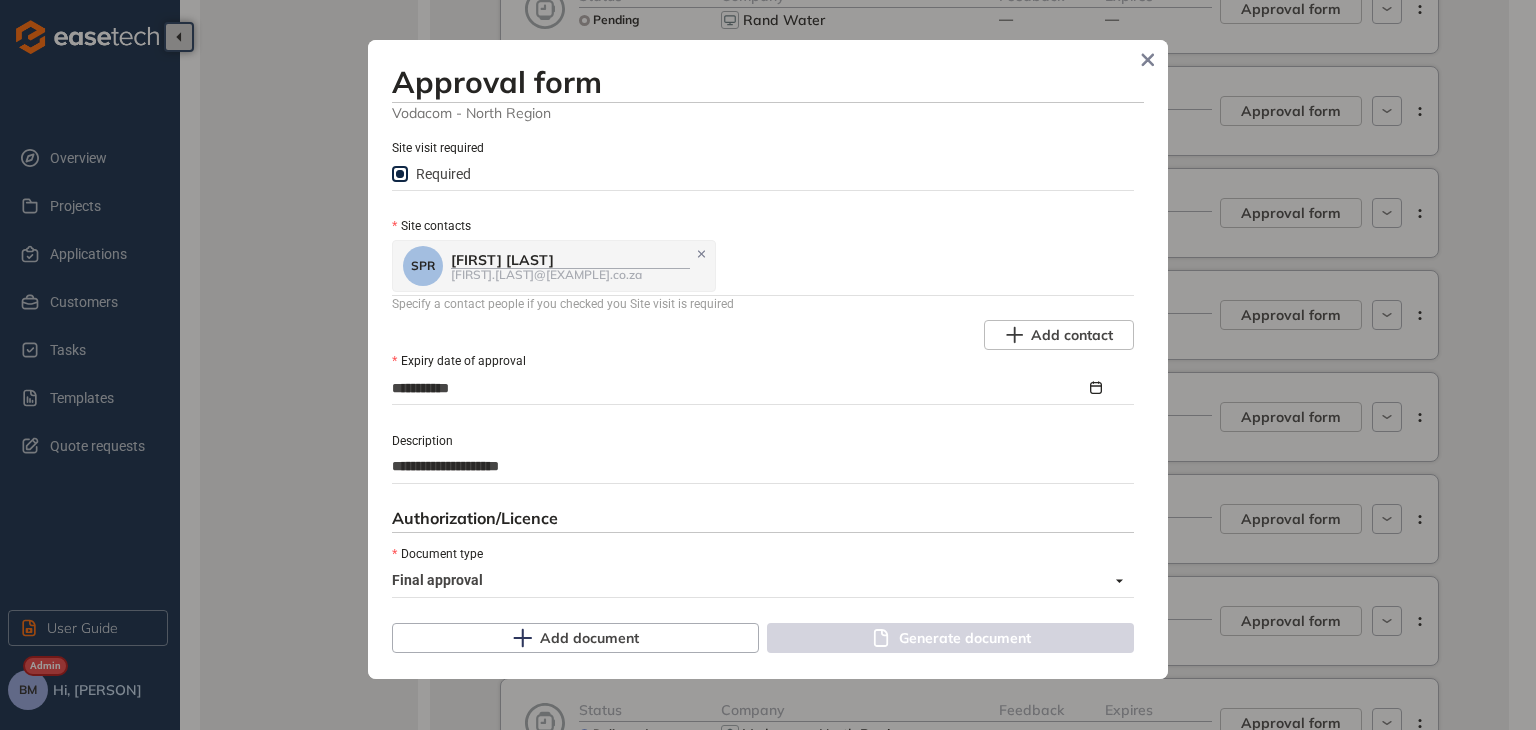 type on "**********" 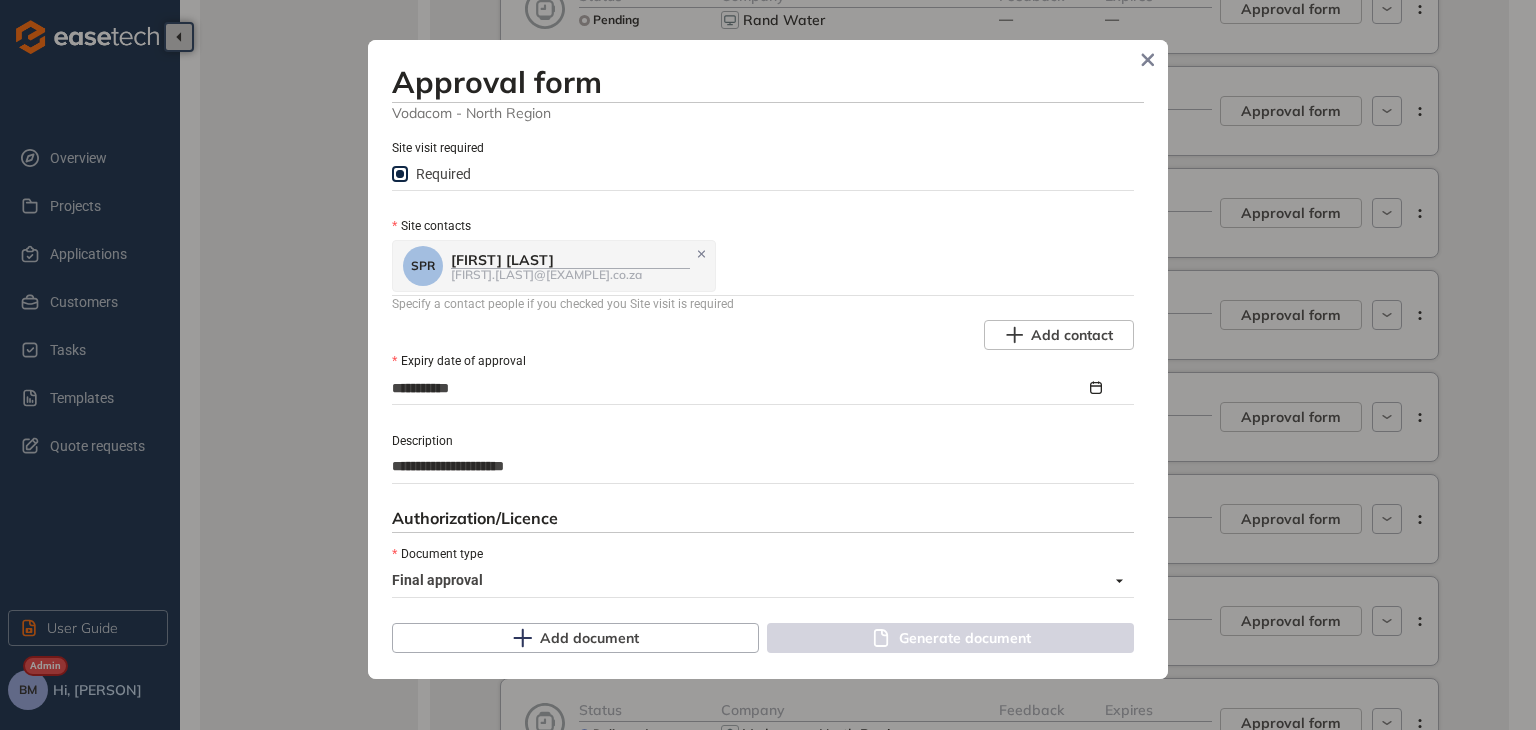 type on "**********" 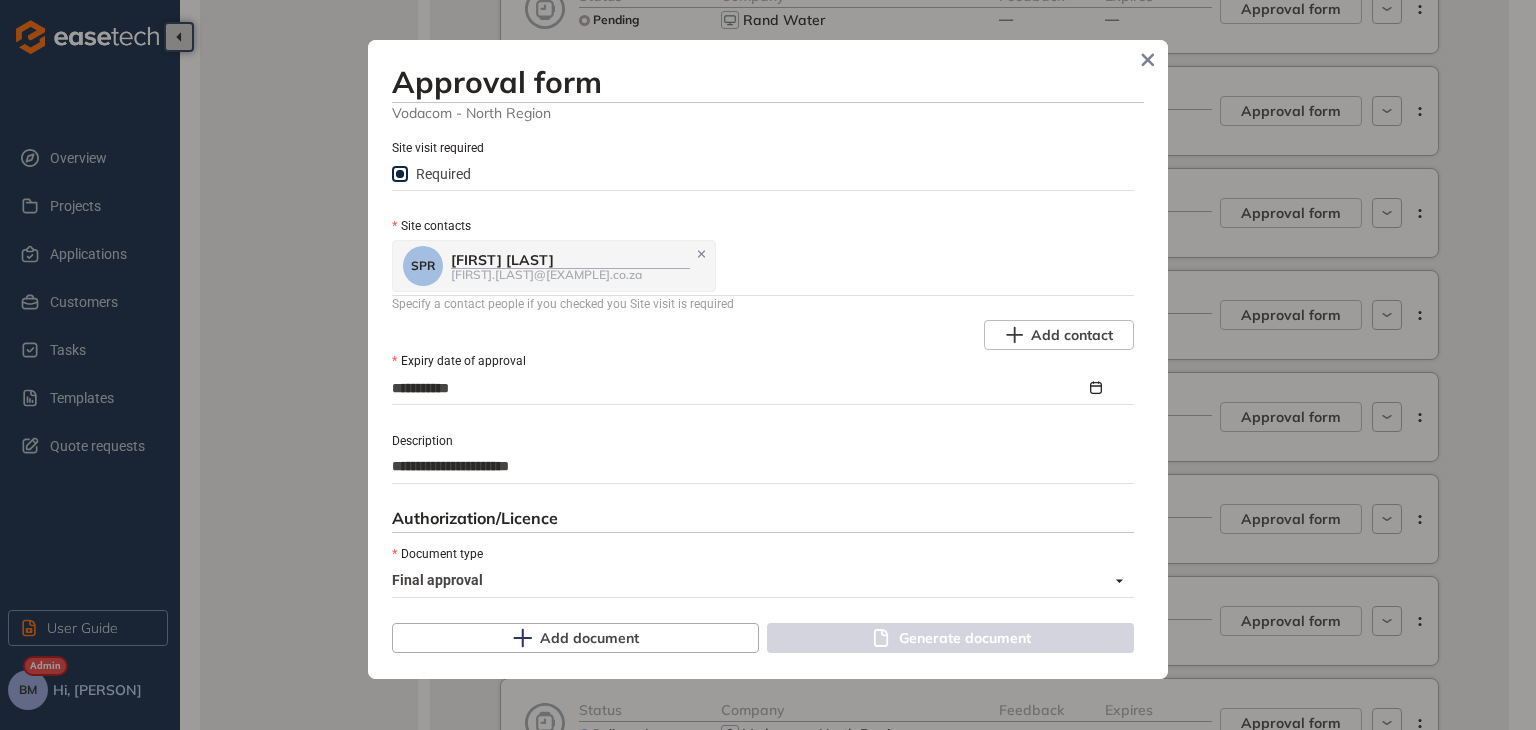 type on "**********" 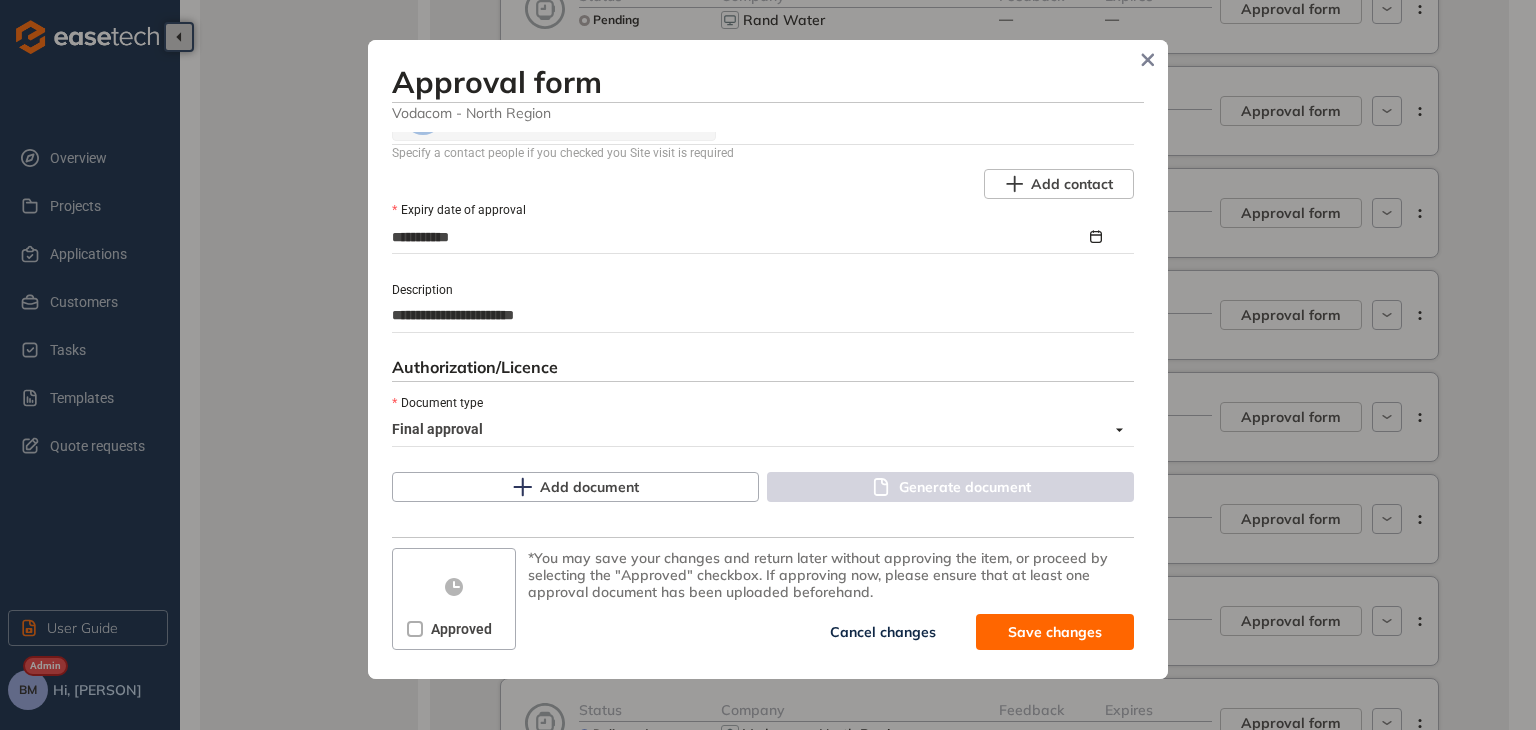 scroll, scrollTop: 1052, scrollLeft: 0, axis: vertical 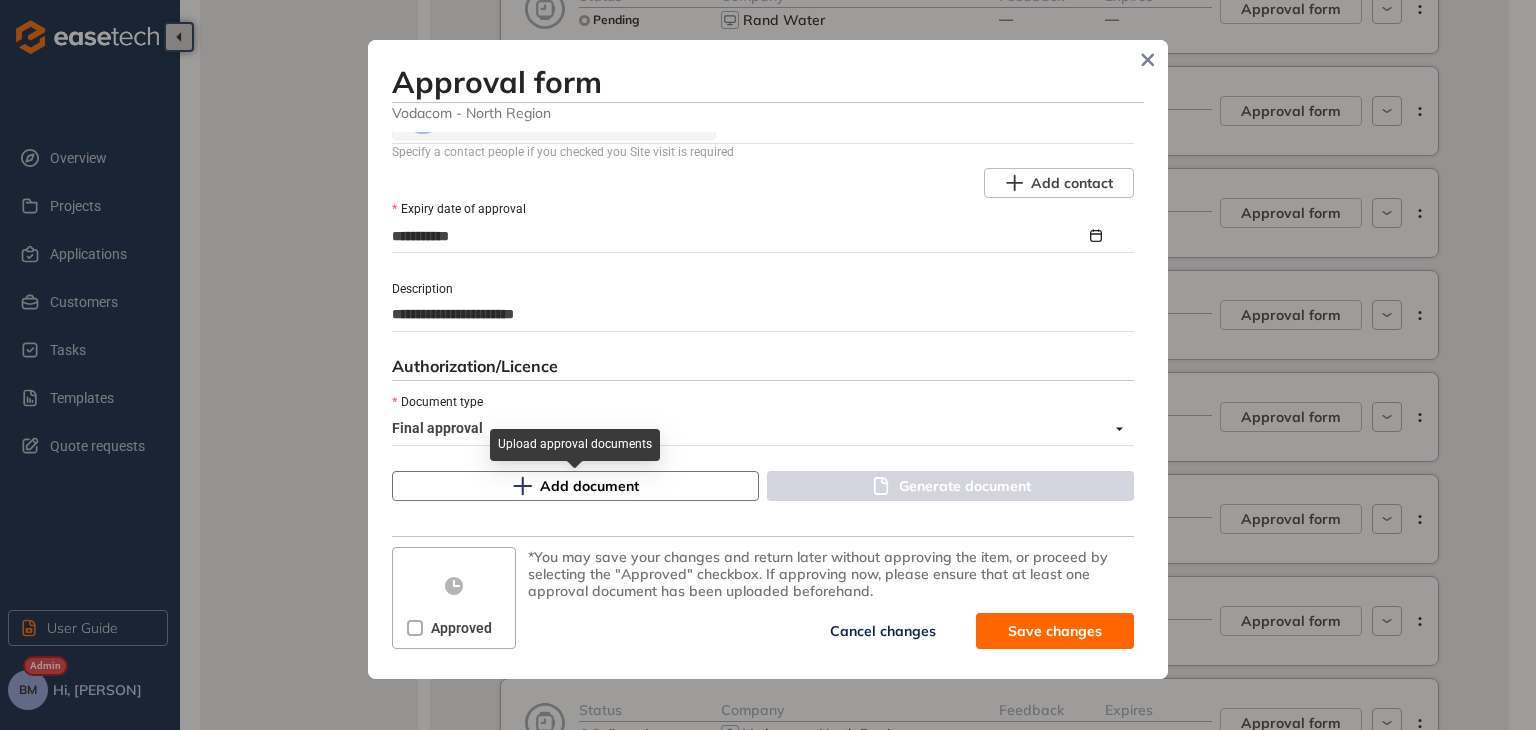 type on "**********" 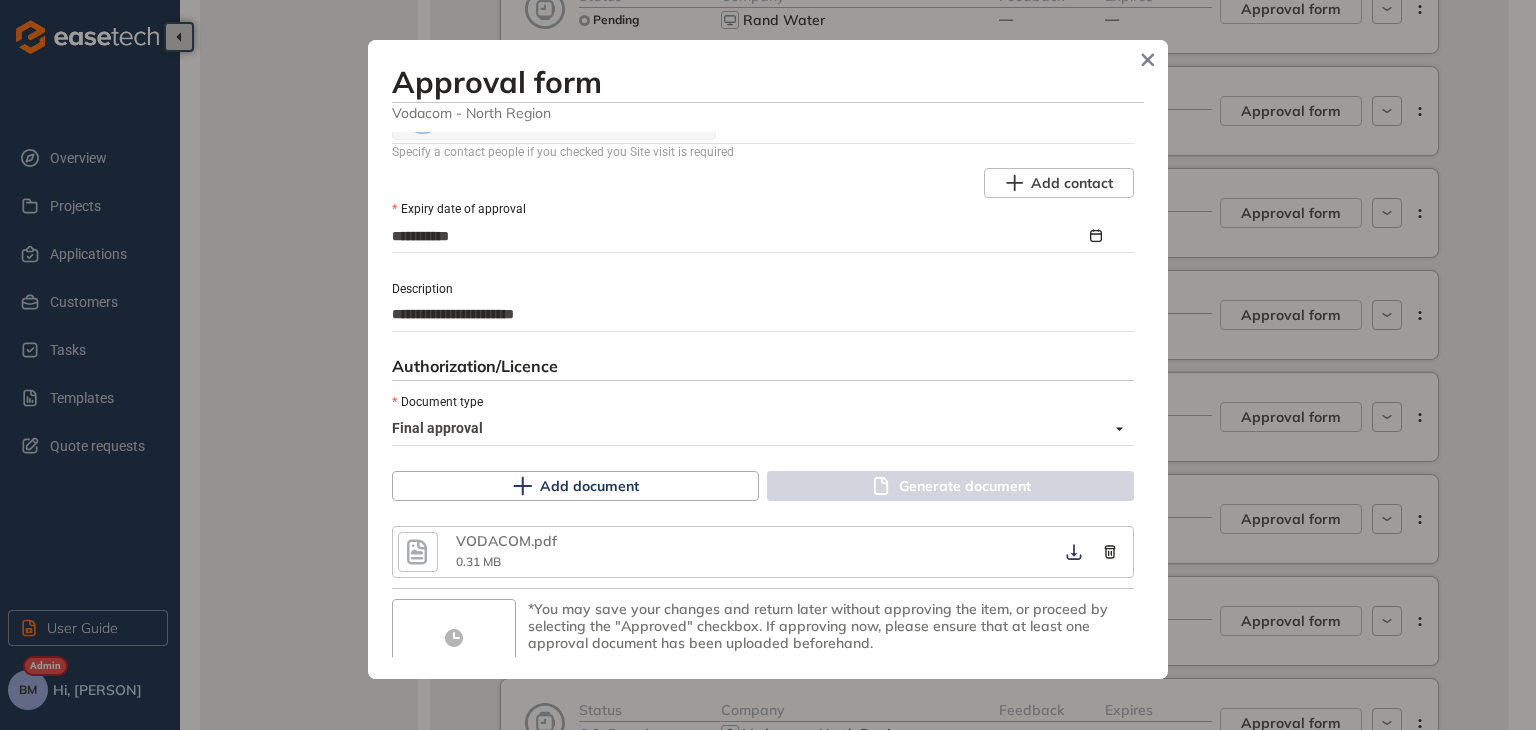 scroll, scrollTop: 1104, scrollLeft: 0, axis: vertical 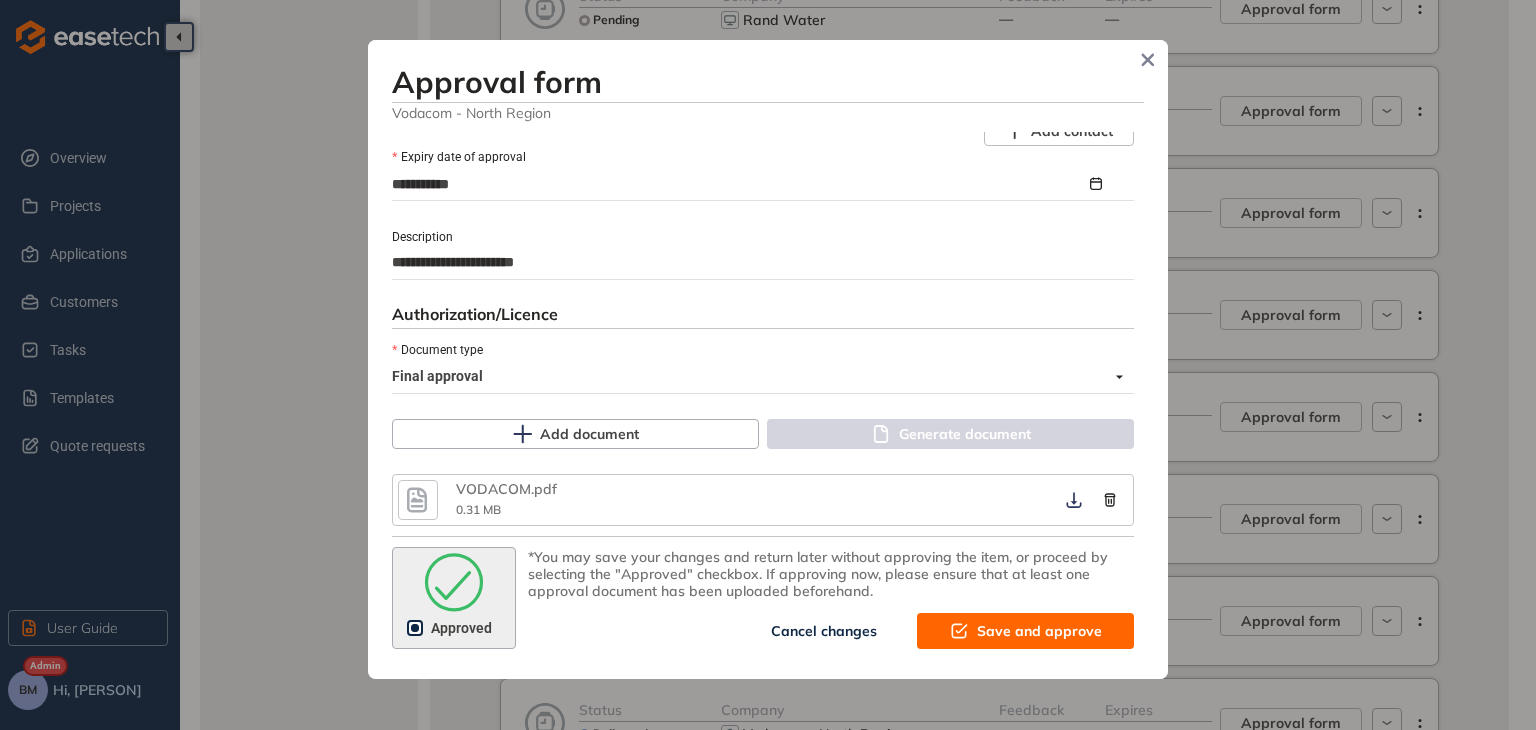 click on "Save and approve" at bounding box center (1039, 631) 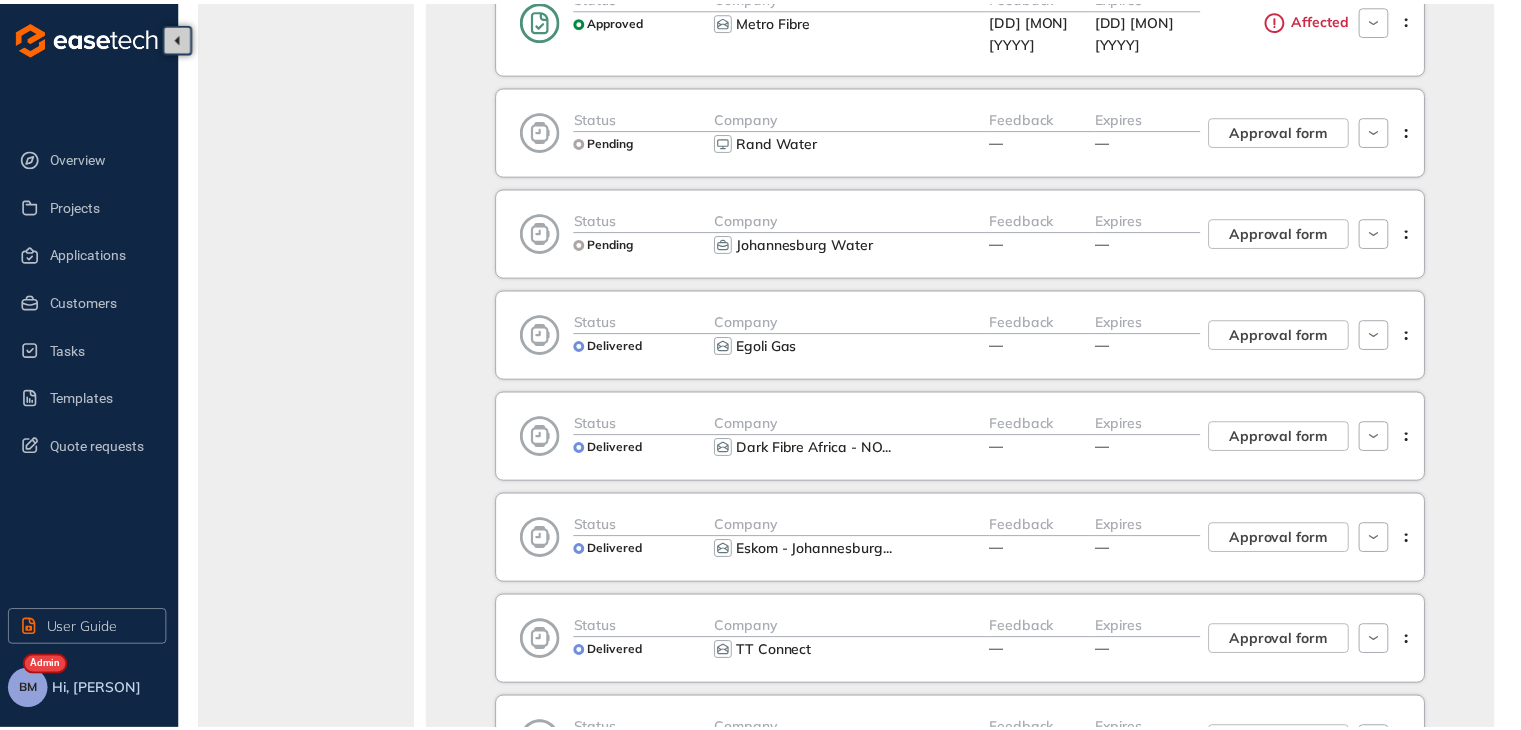 scroll, scrollTop: 1222, scrollLeft: 0, axis: vertical 